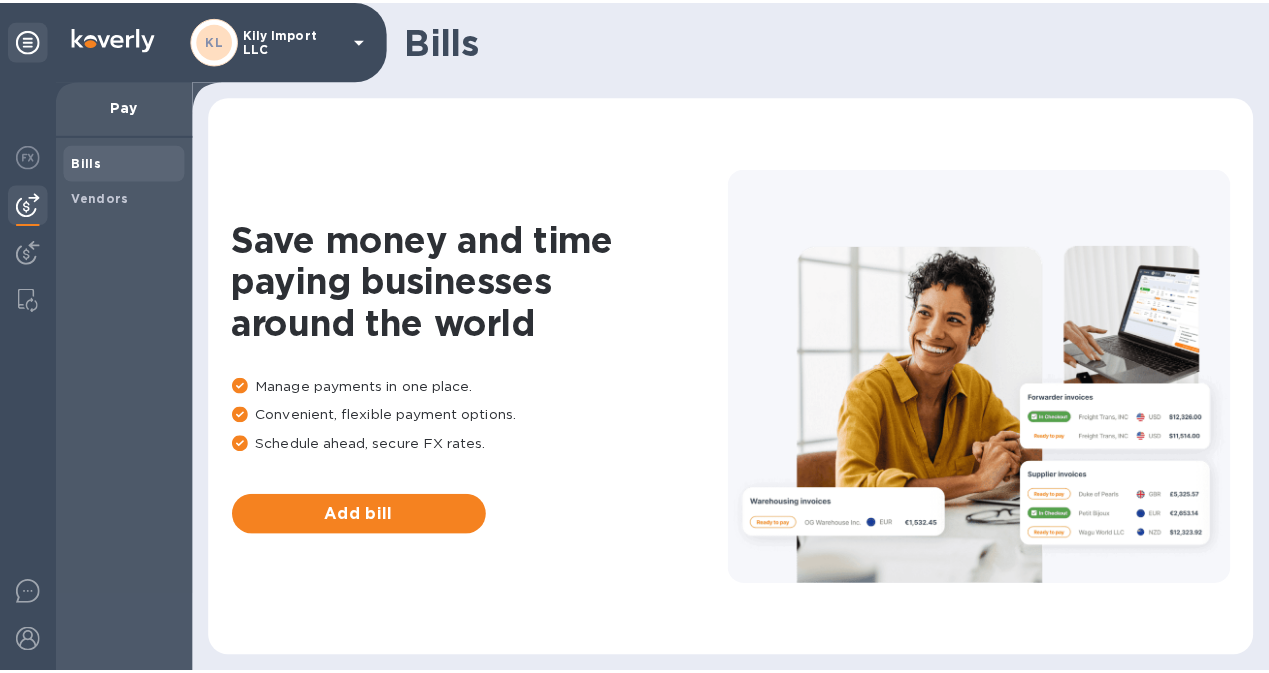 scroll, scrollTop: 0, scrollLeft: 0, axis: both 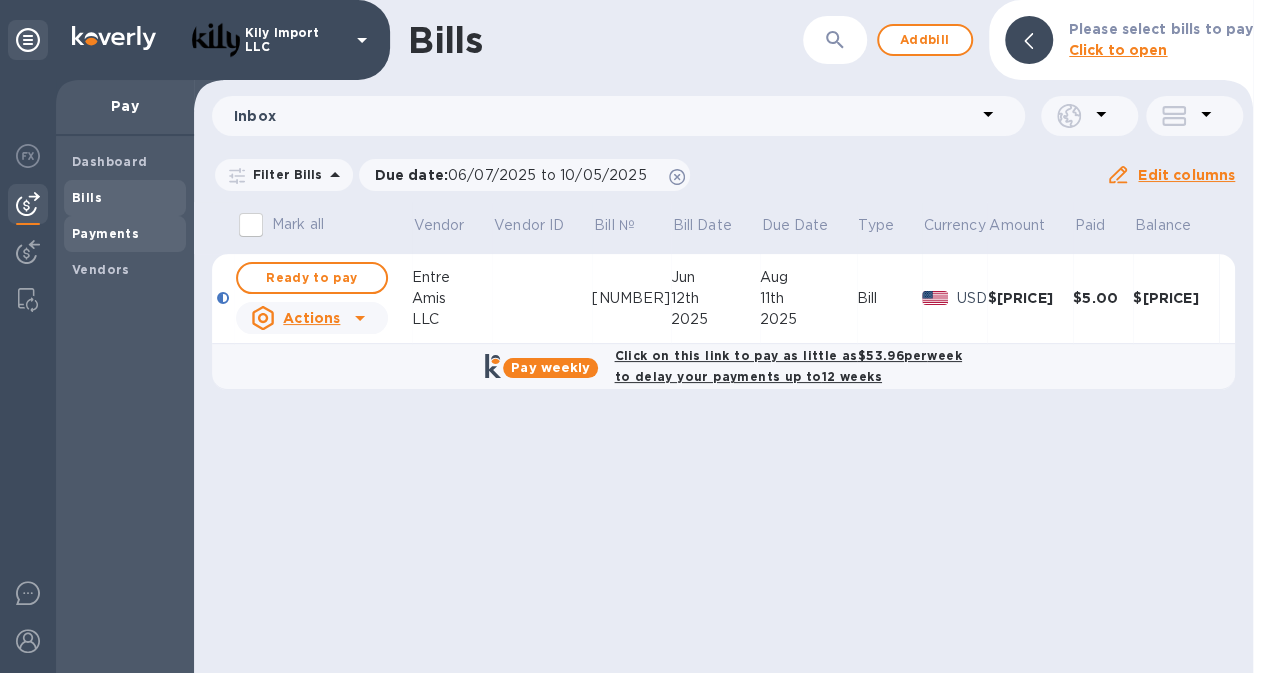 click on "Payments" at bounding box center [105, 233] 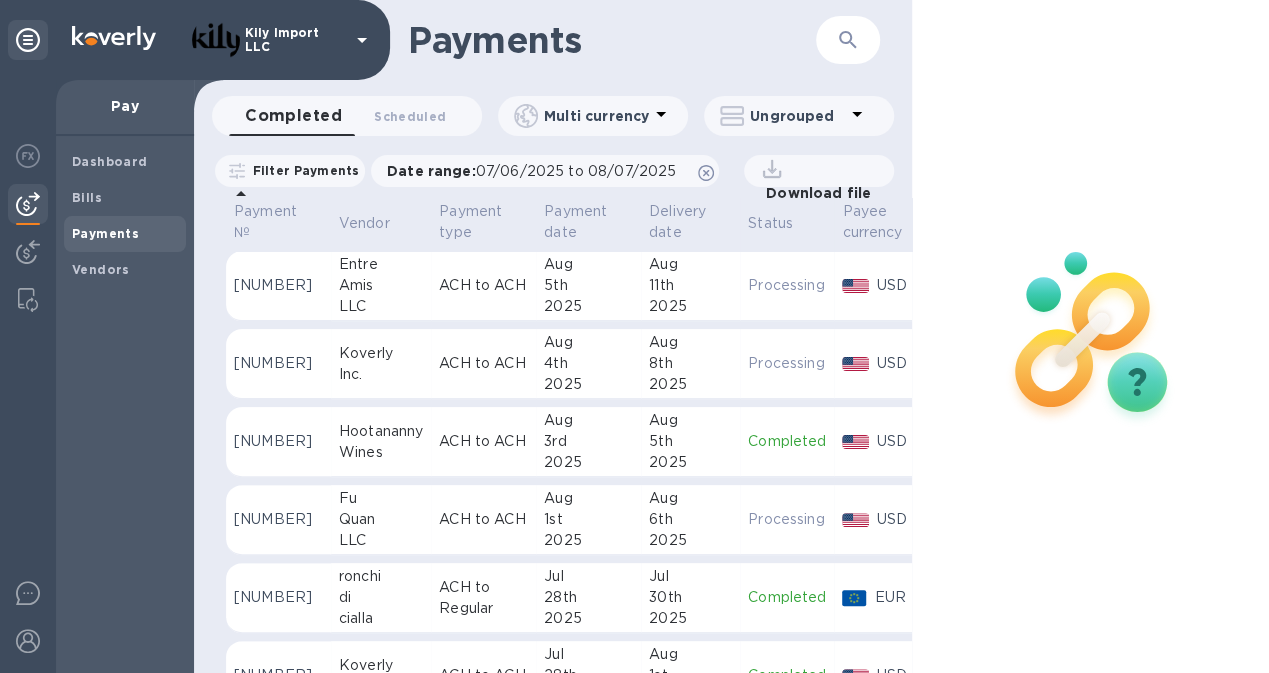 click on "Amis" at bounding box center (381, 285) 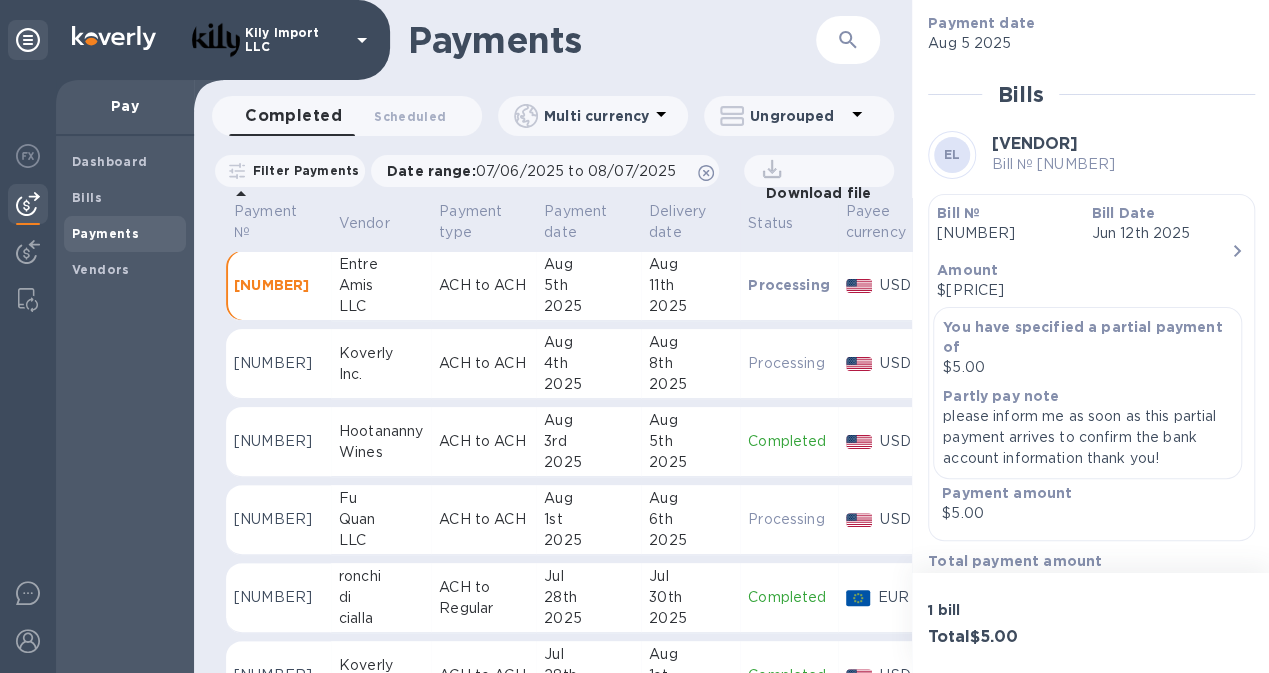 scroll, scrollTop: 419, scrollLeft: 0, axis: vertical 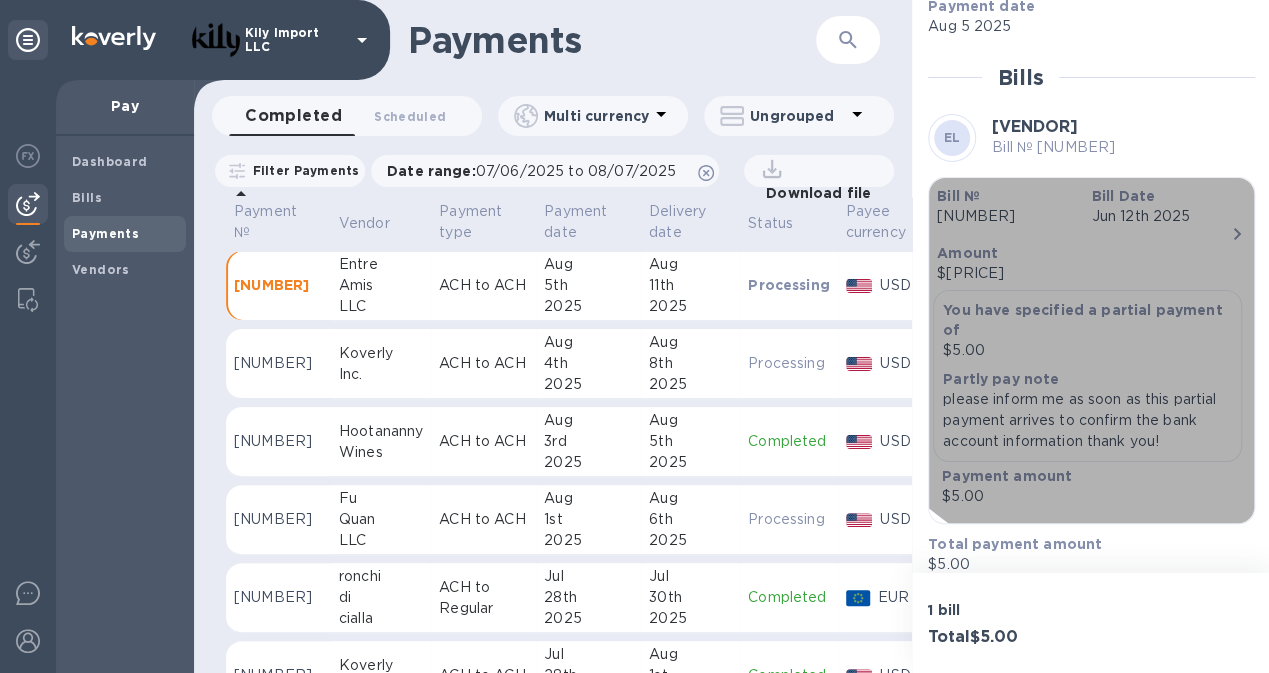 click on "$[PRICE]" at bounding box center [1083, 273] 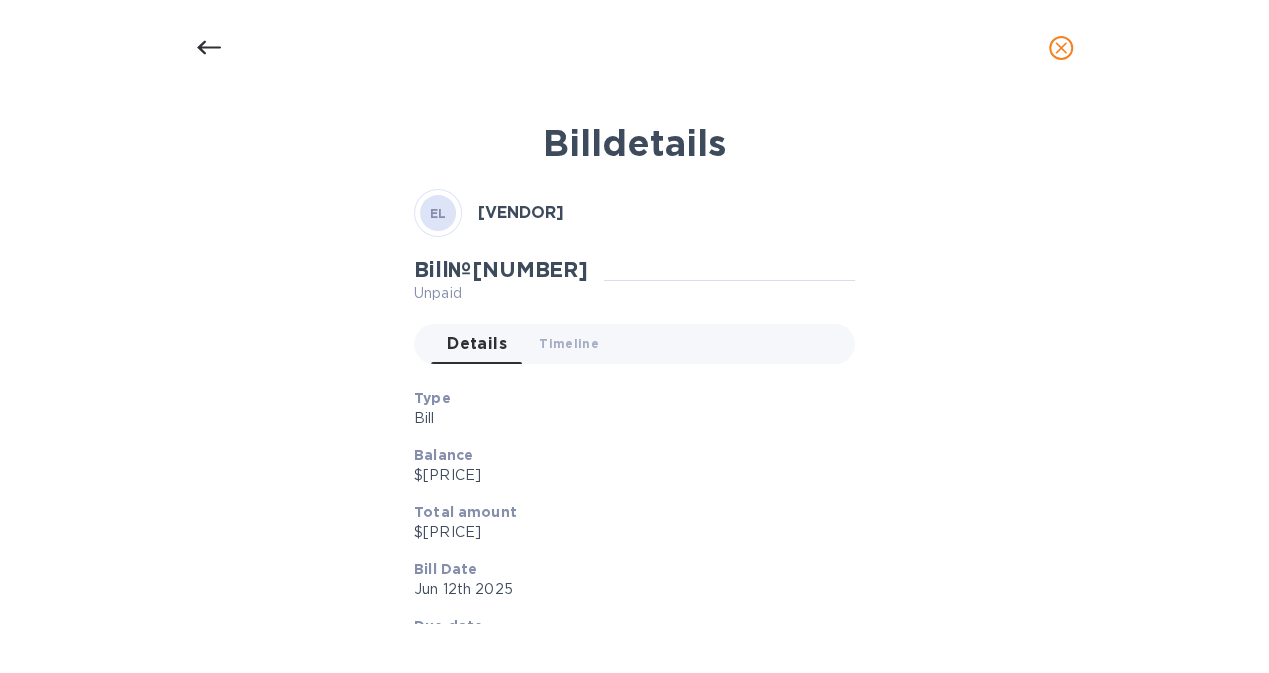 click on "Bill  details [VENDOR] Bill  №  [NUMBER] Unpaid Details 0 Timeline 0 Type Bill Balance $[PRICE] Total amount $[PRICE] Bill Date [DATE] Due date [DATE] Payment № [NUMBER] Partly pay note please inform me as soon as this partial payment arrives to confirm the bank account information thank you! Payment amount $[PRICE] Payment №  [NUMBER] Processing Bills in payment 1 Method you used to pay Routing number (**[NUMBER])  Account number (**[NUMBER]) How the vendor wants to receive Routing number (**[NUMBER])  Account number (**[NUMBER]) Payment date [DATE] Bills [VENDOR] Bill № [NUMBER] Bill № [NUMBER] Bill Date [DATE] Amount $[PRICE] You have specified a partial payment of $[PRICE] Partly pay note please inform me as soon as this partial payment arrives to confirm the bank account information thank you! Payment amount $[PRICE] Total payment amount $[PRICE]" at bounding box center (635, 366) 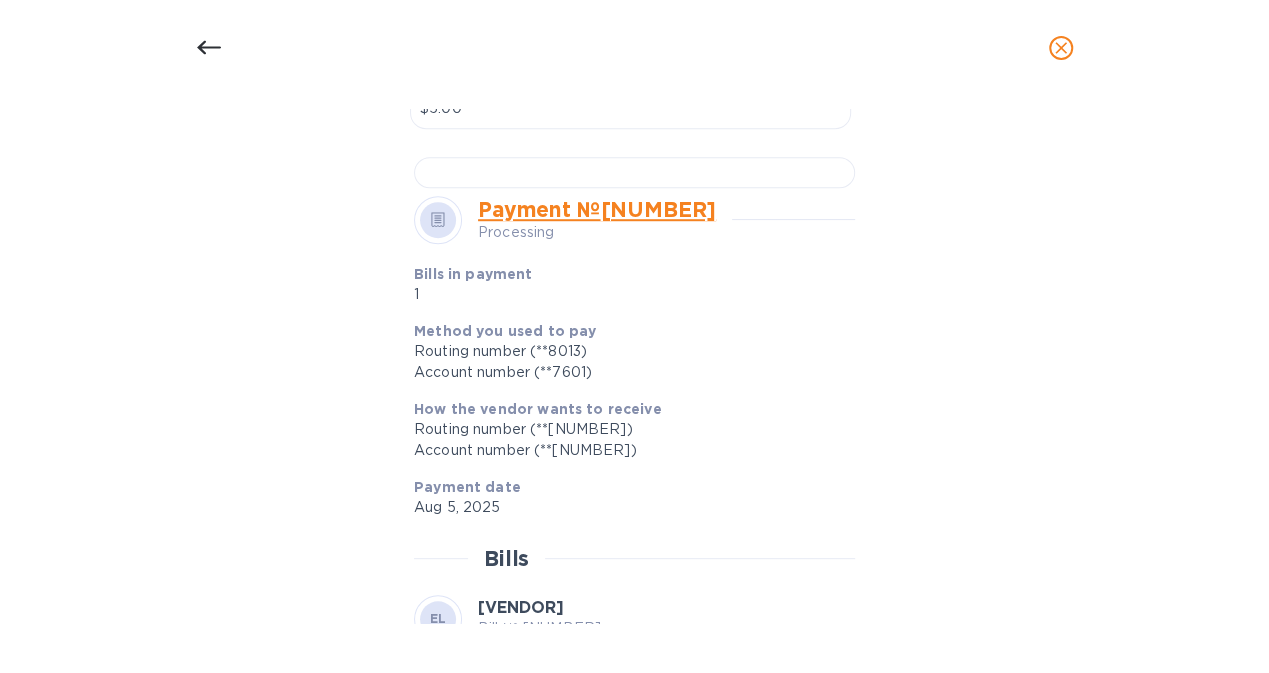 scroll, scrollTop: 755, scrollLeft: 0, axis: vertical 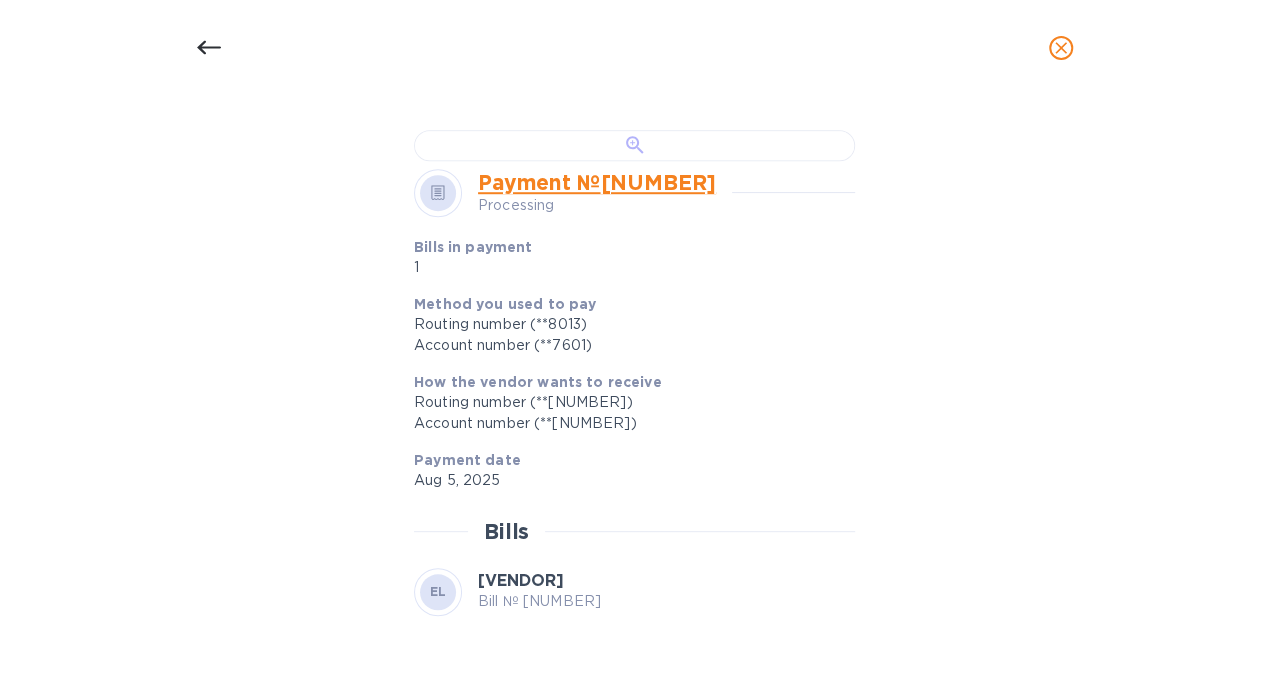 click at bounding box center (634, 145) 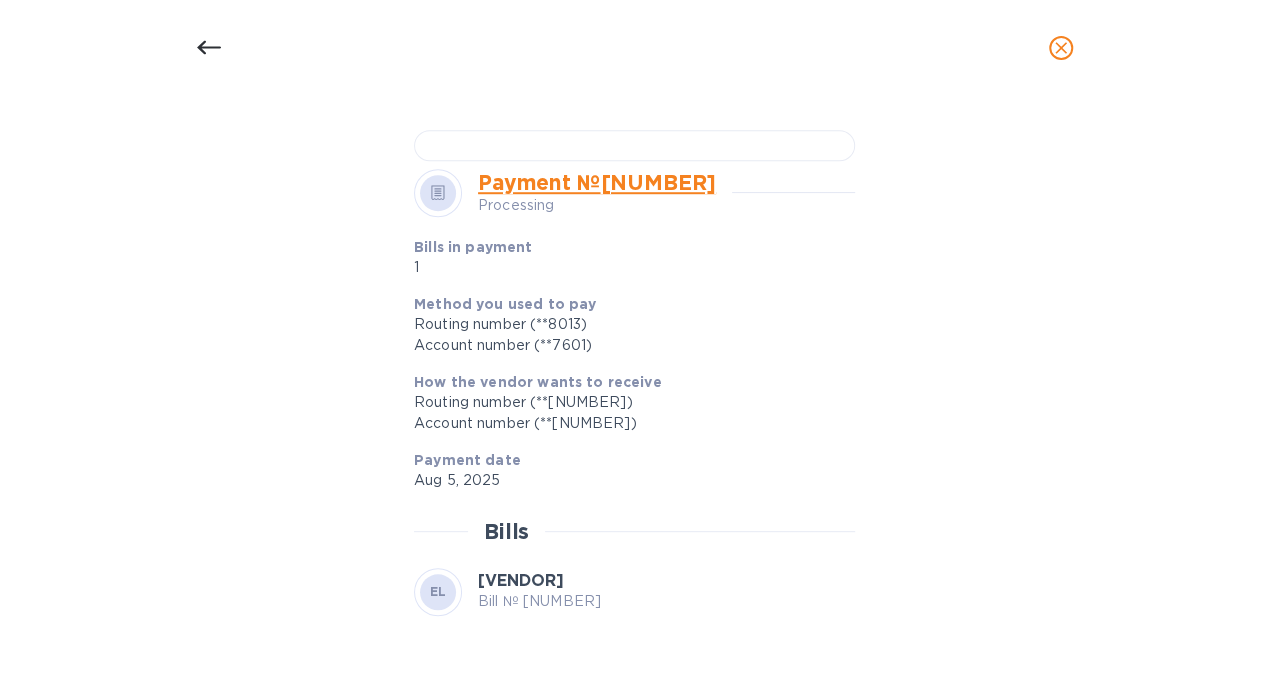 click 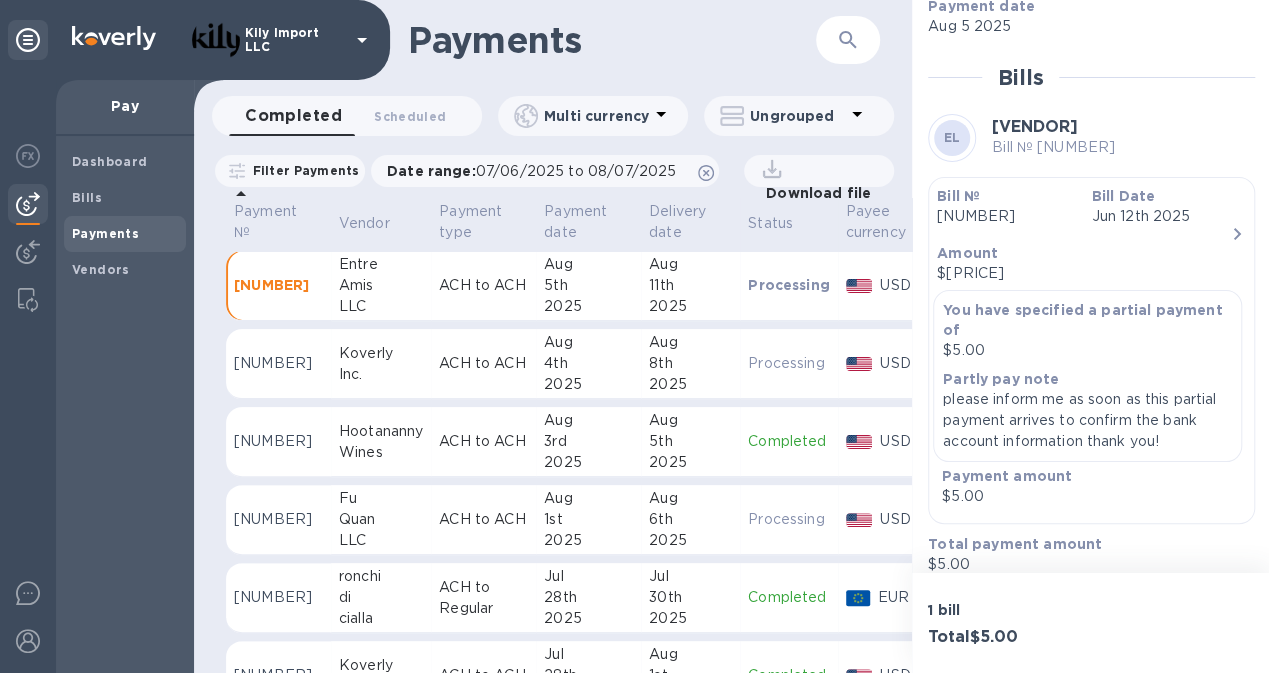 scroll, scrollTop: 0, scrollLeft: 0, axis: both 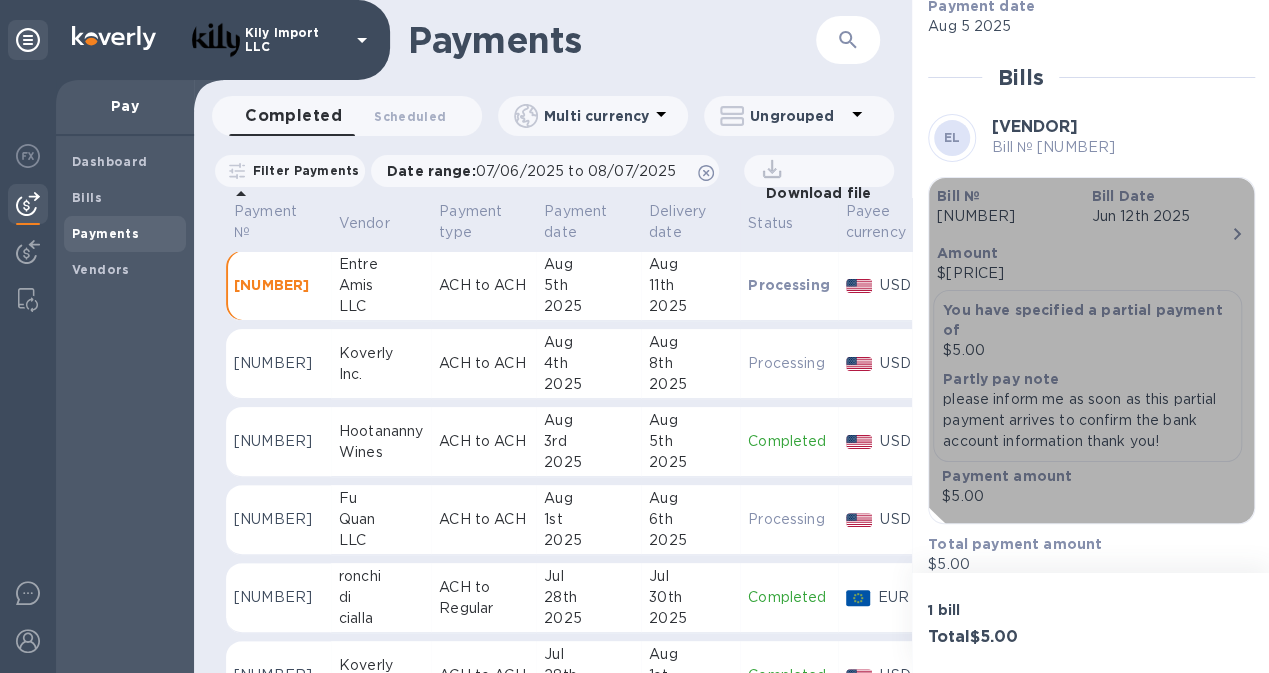 click 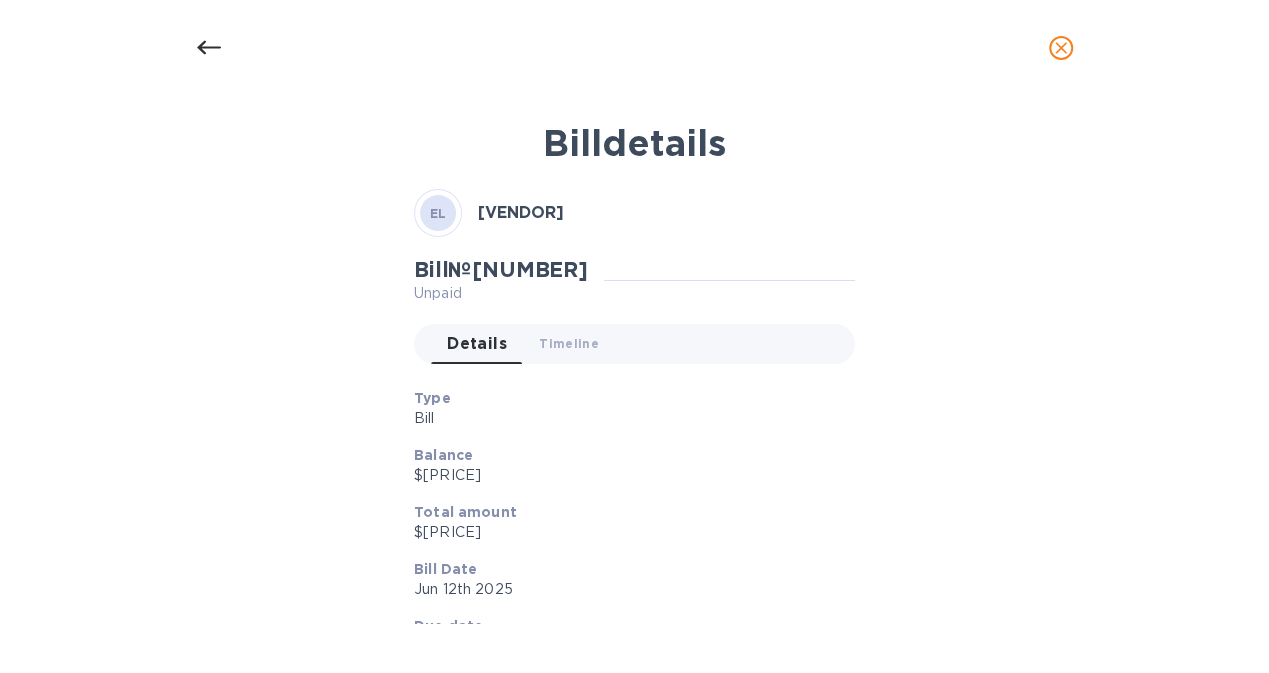 click on "Type" at bounding box center (626, 398) 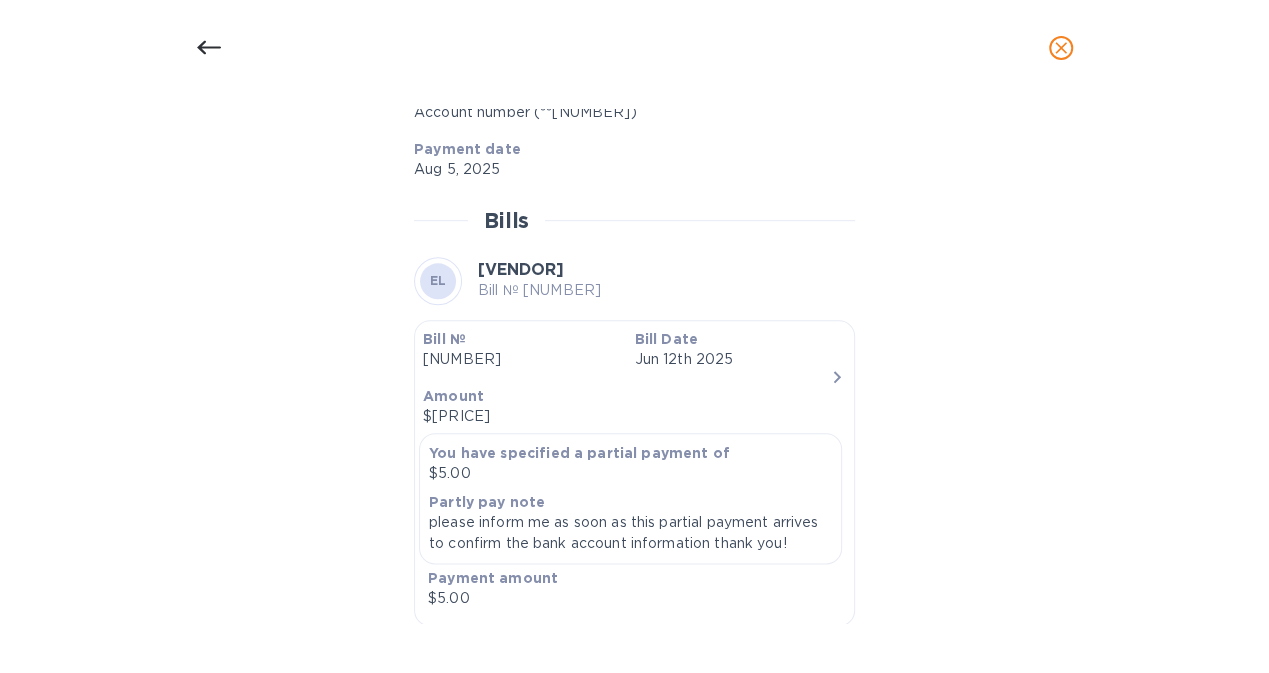 scroll, scrollTop: 1155, scrollLeft: 0, axis: vertical 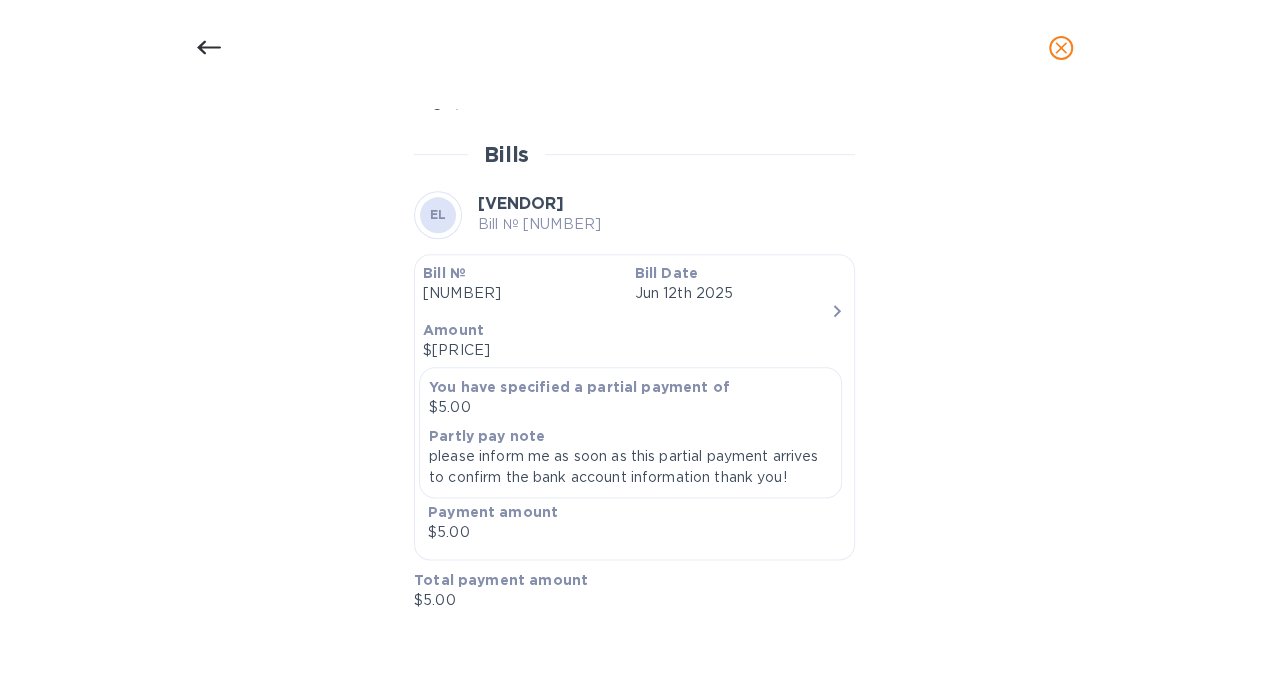 click on "Payment №  [NUMBER]" at bounding box center (597, -195) 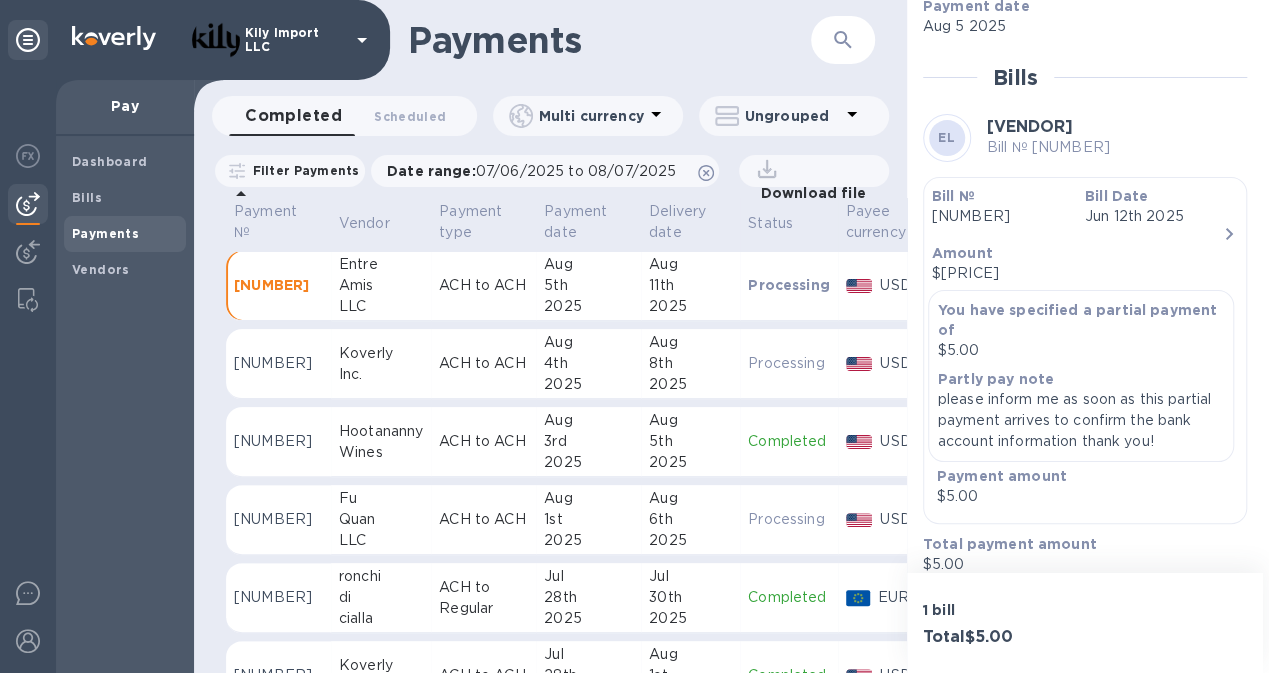 scroll, scrollTop: 922, scrollLeft: 0, axis: vertical 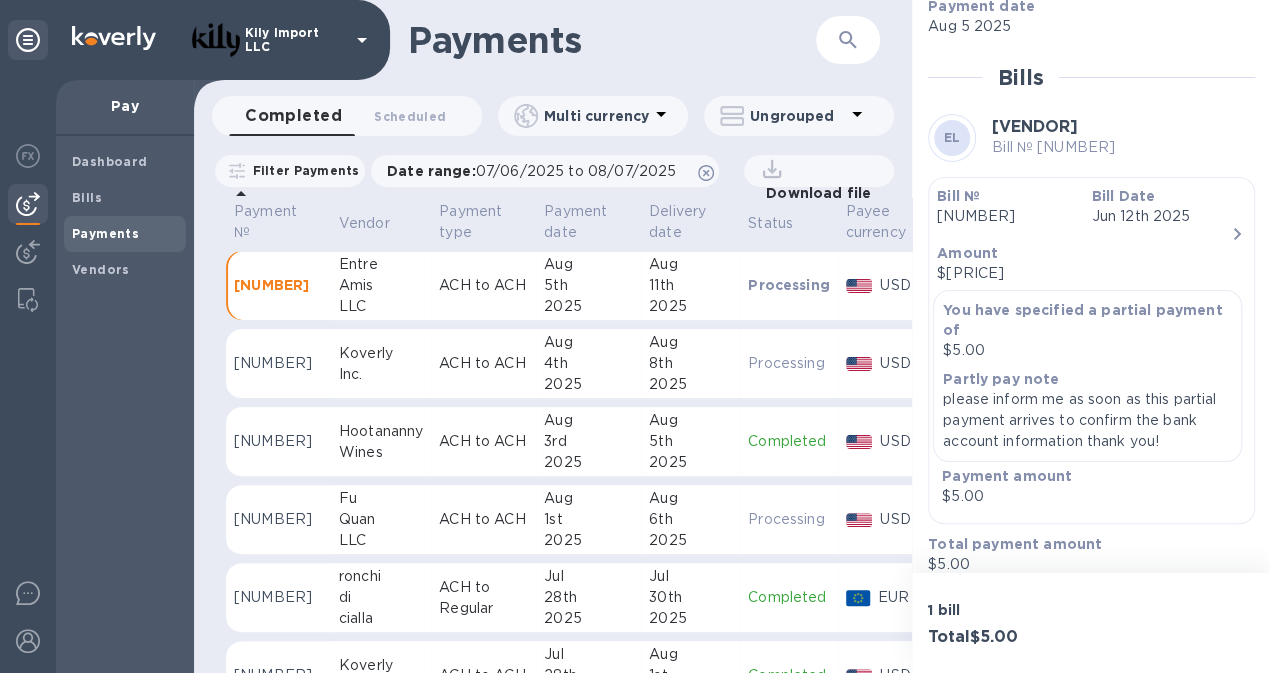 click on "[NUMBER]   bill" at bounding box center (1005, 610) 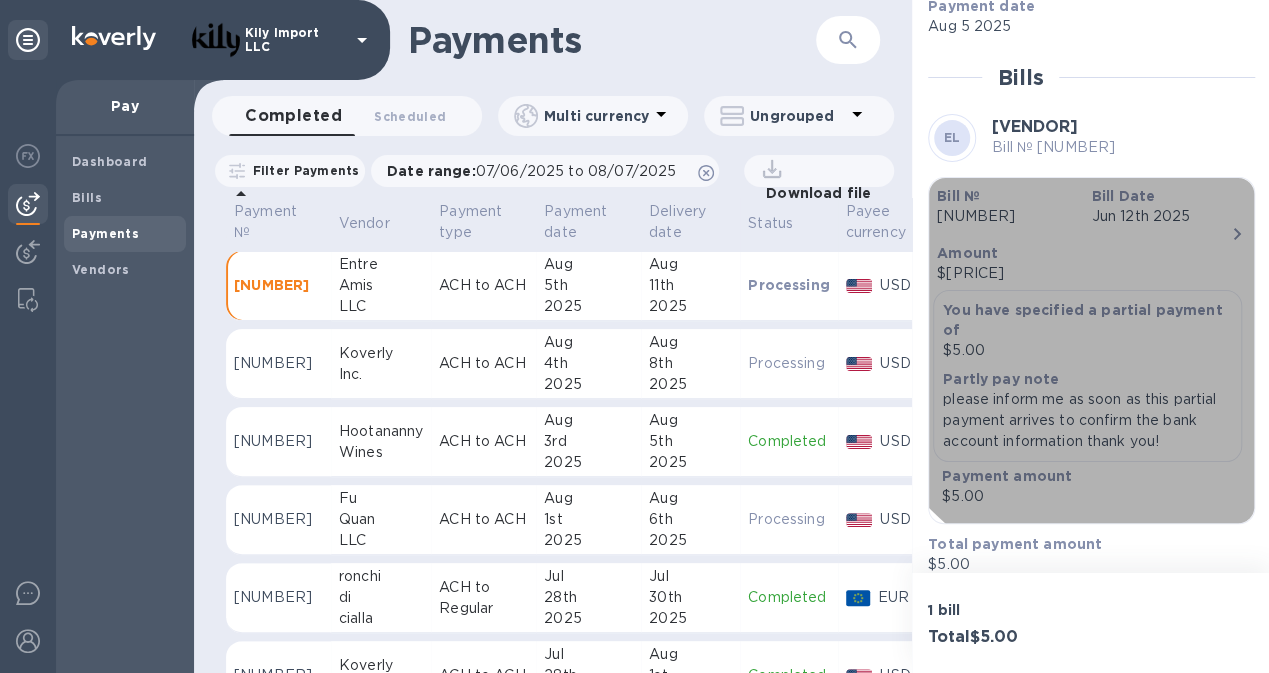 click 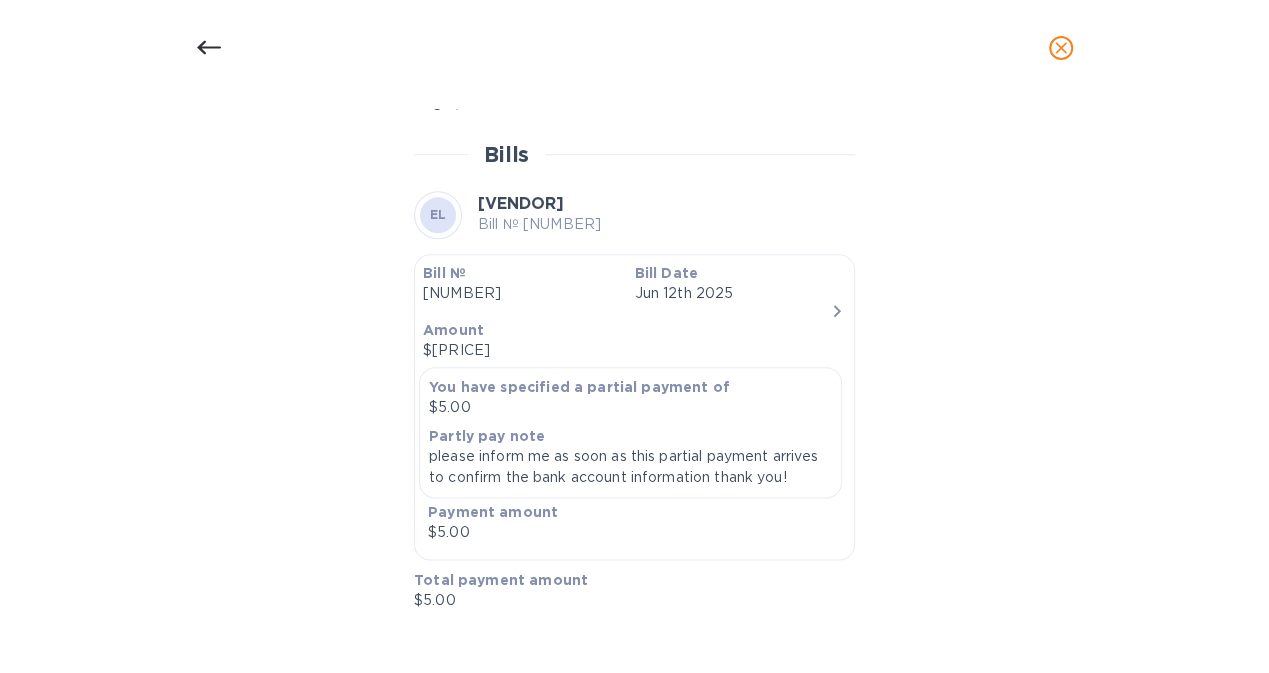 scroll, scrollTop: 1659, scrollLeft: 0, axis: vertical 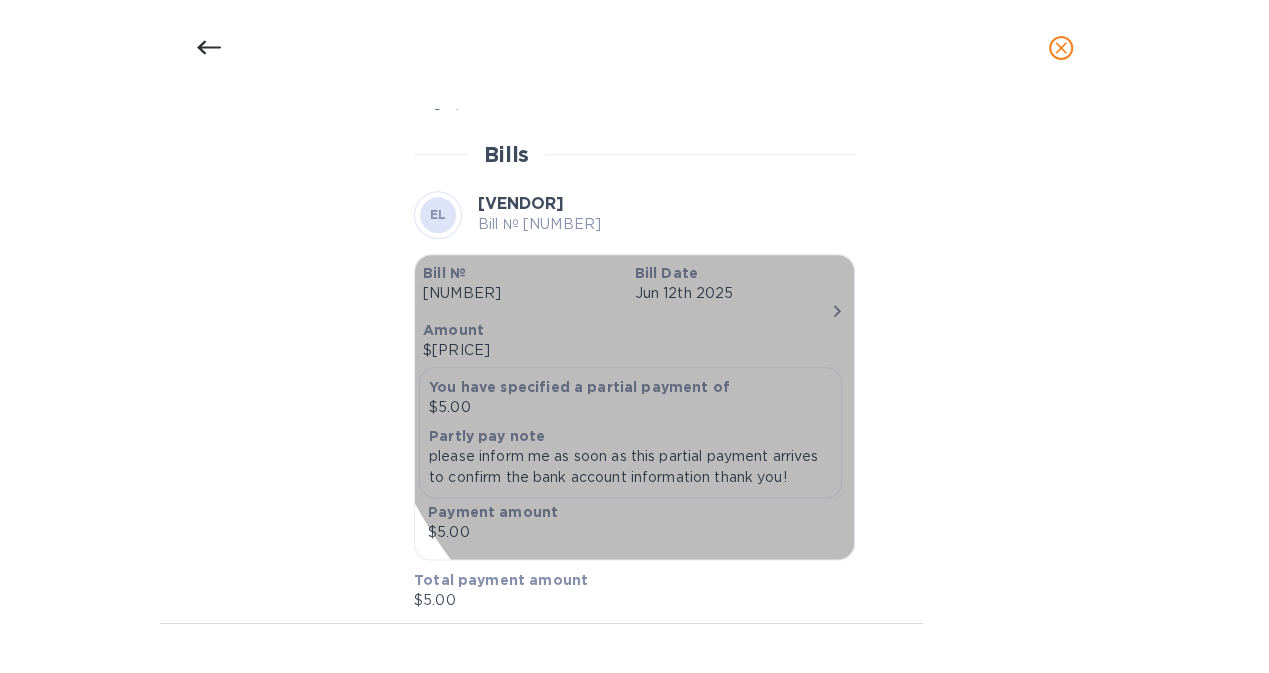 click 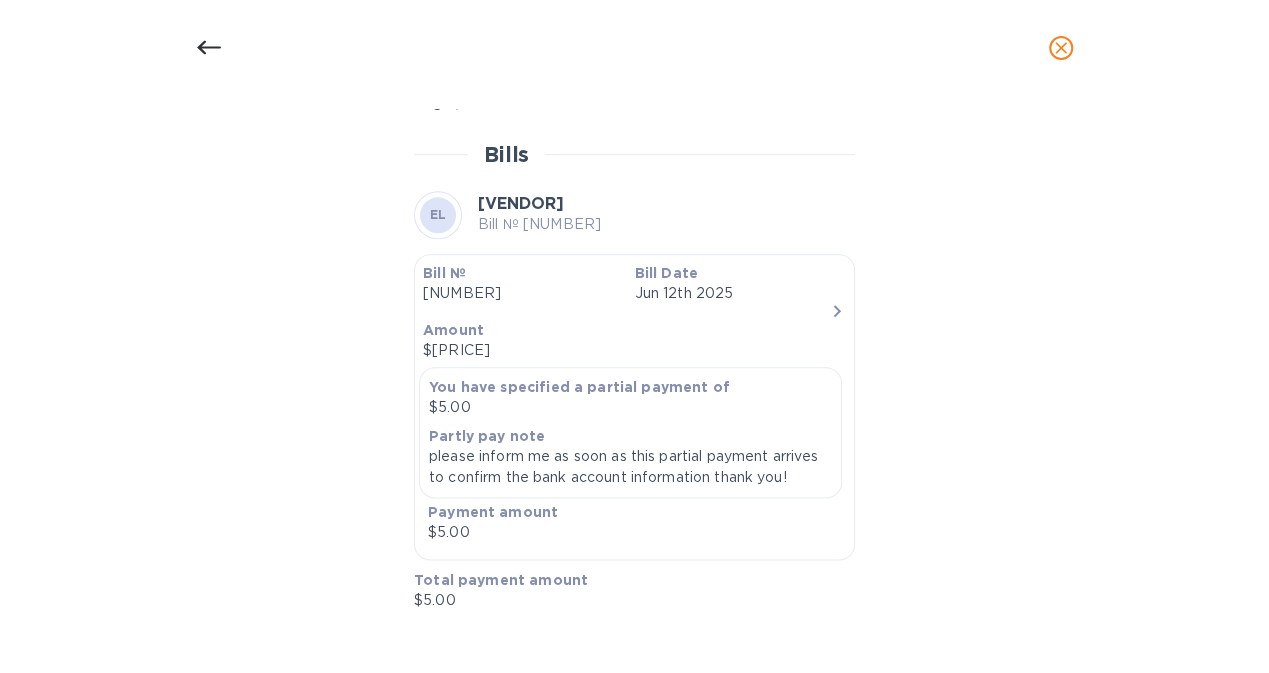 click 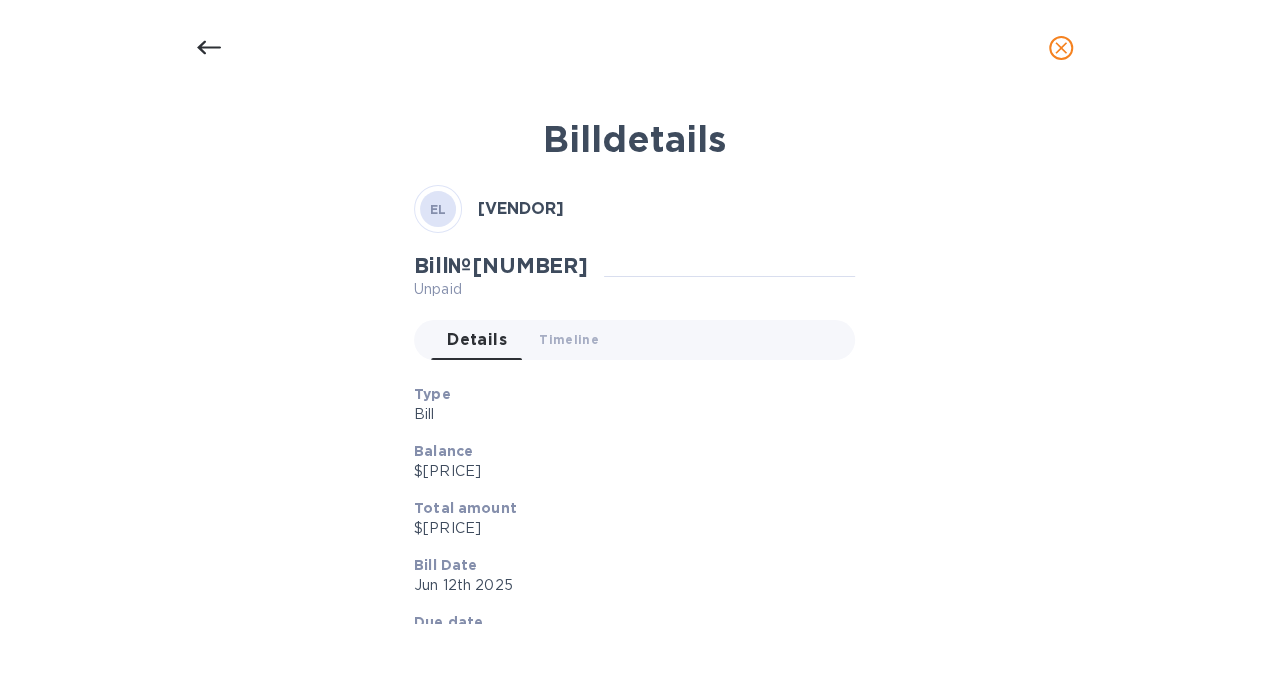 scroll, scrollTop: 0, scrollLeft: 0, axis: both 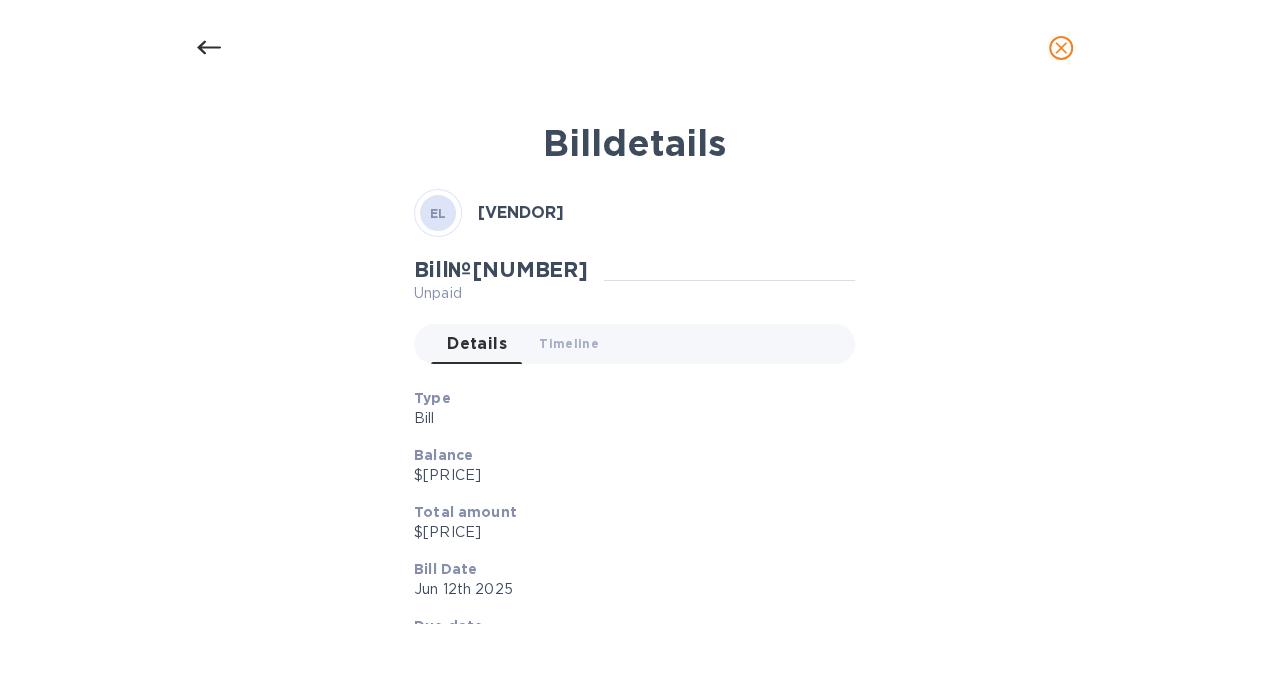 click 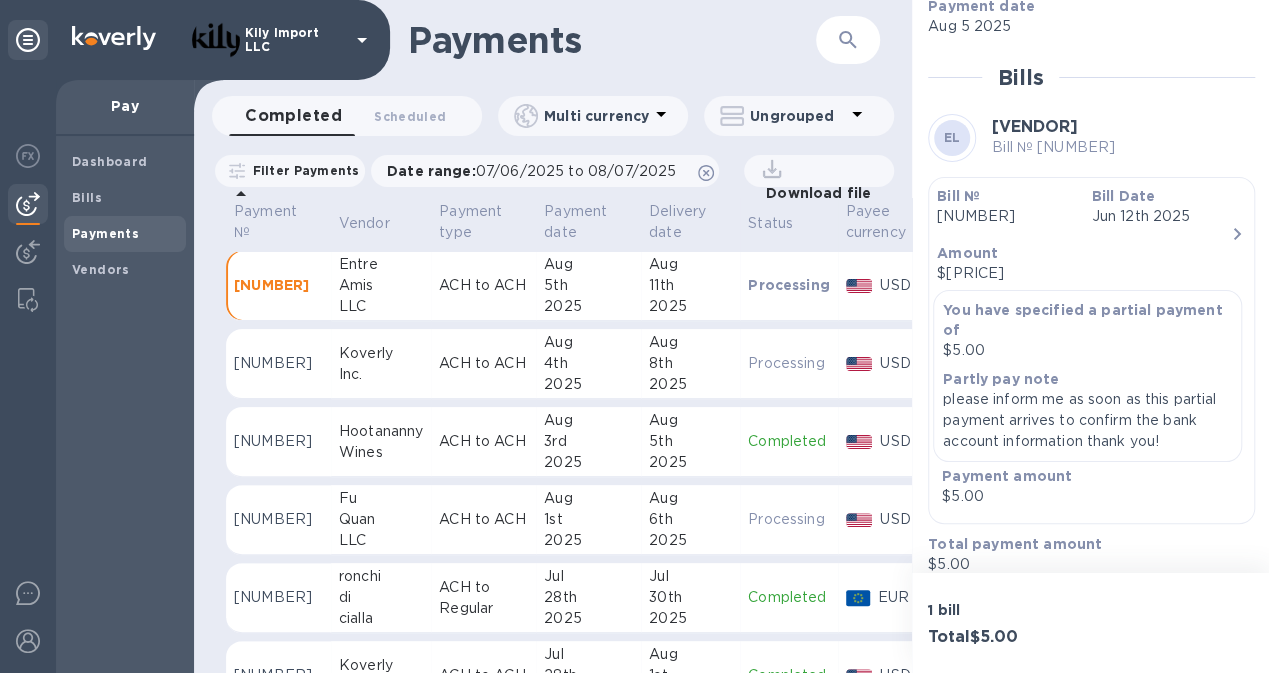 click on "ACH to ACH" at bounding box center (483, 364) 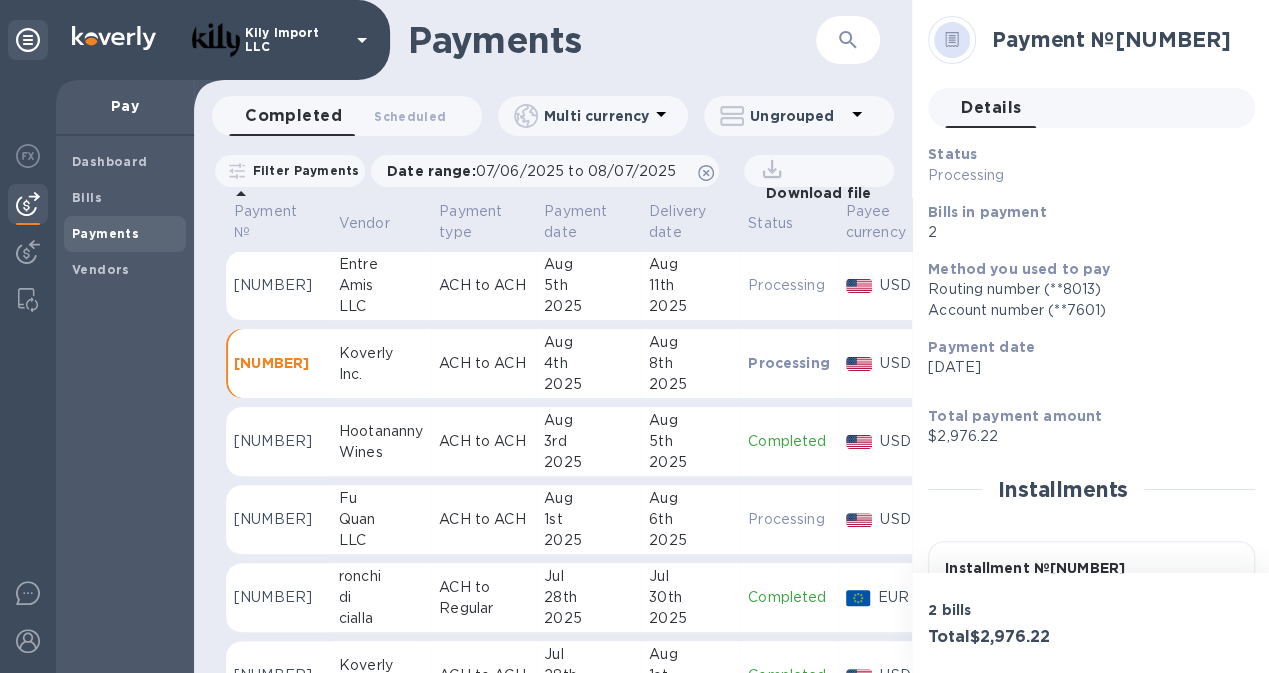 click on "Amis" at bounding box center [381, 285] 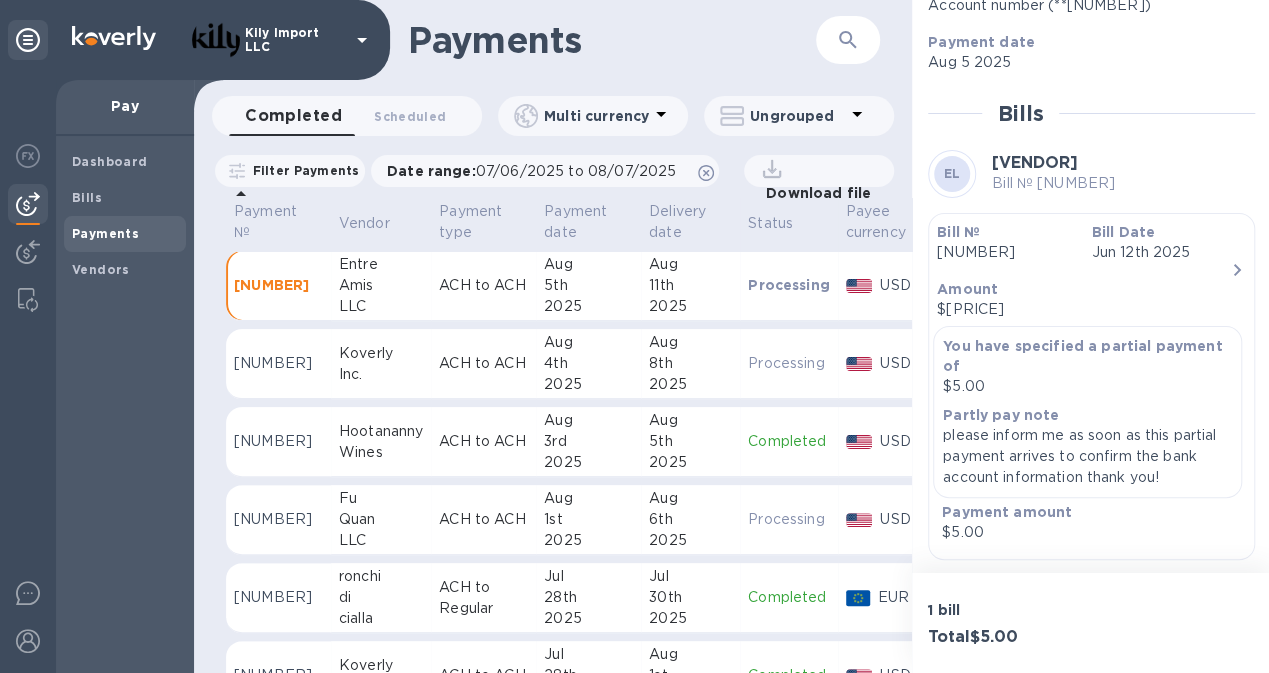 scroll, scrollTop: 419, scrollLeft: 0, axis: vertical 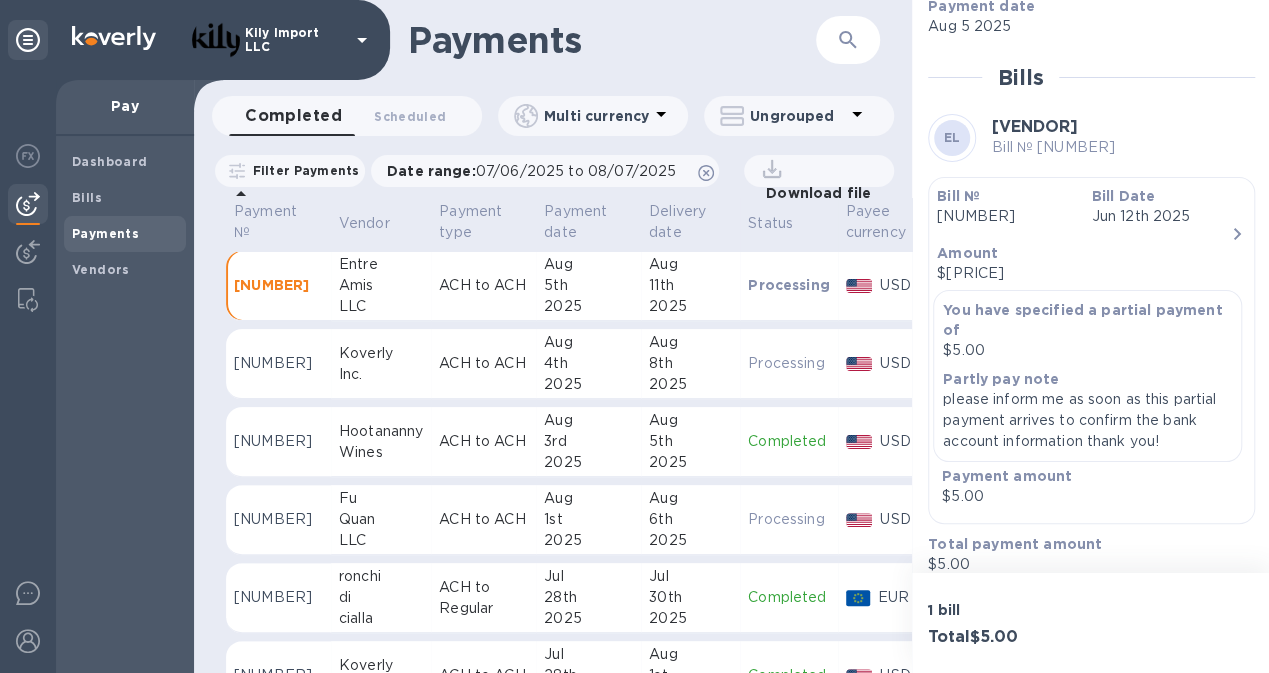 click on "[NUMBER] bill Total  $[PRICE]" at bounding box center (1091, 623) 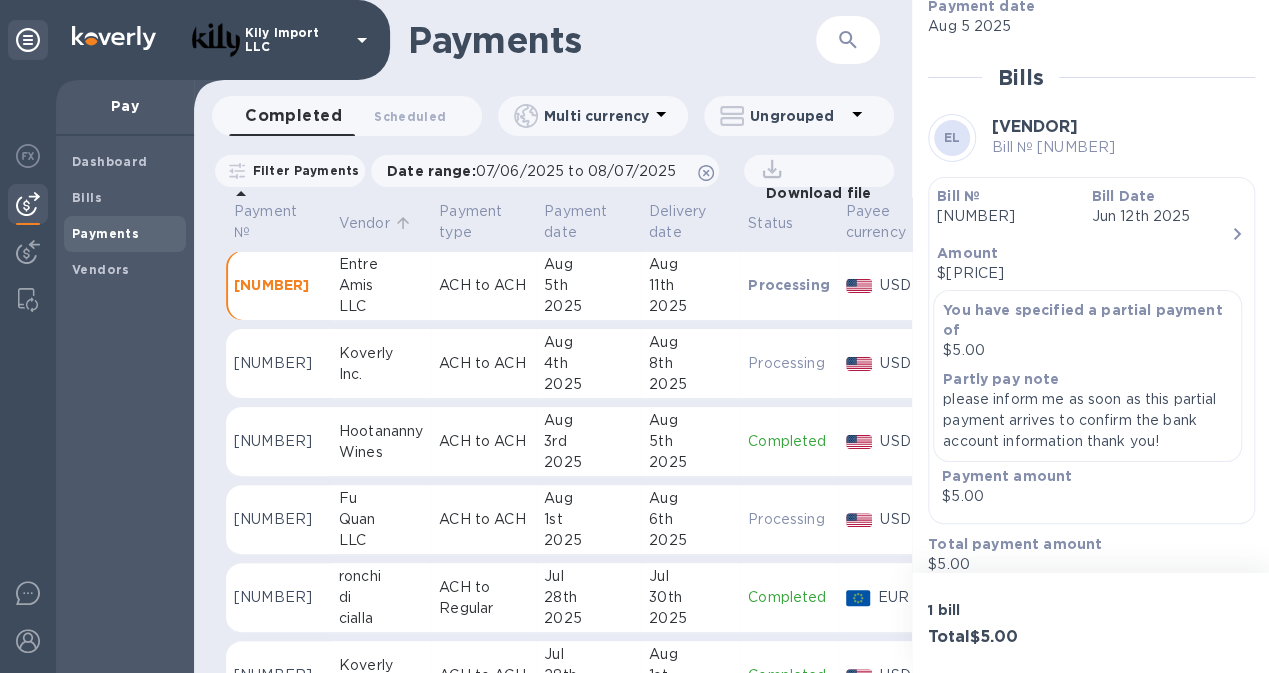 click on "Vendor" at bounding box center (364, 223) 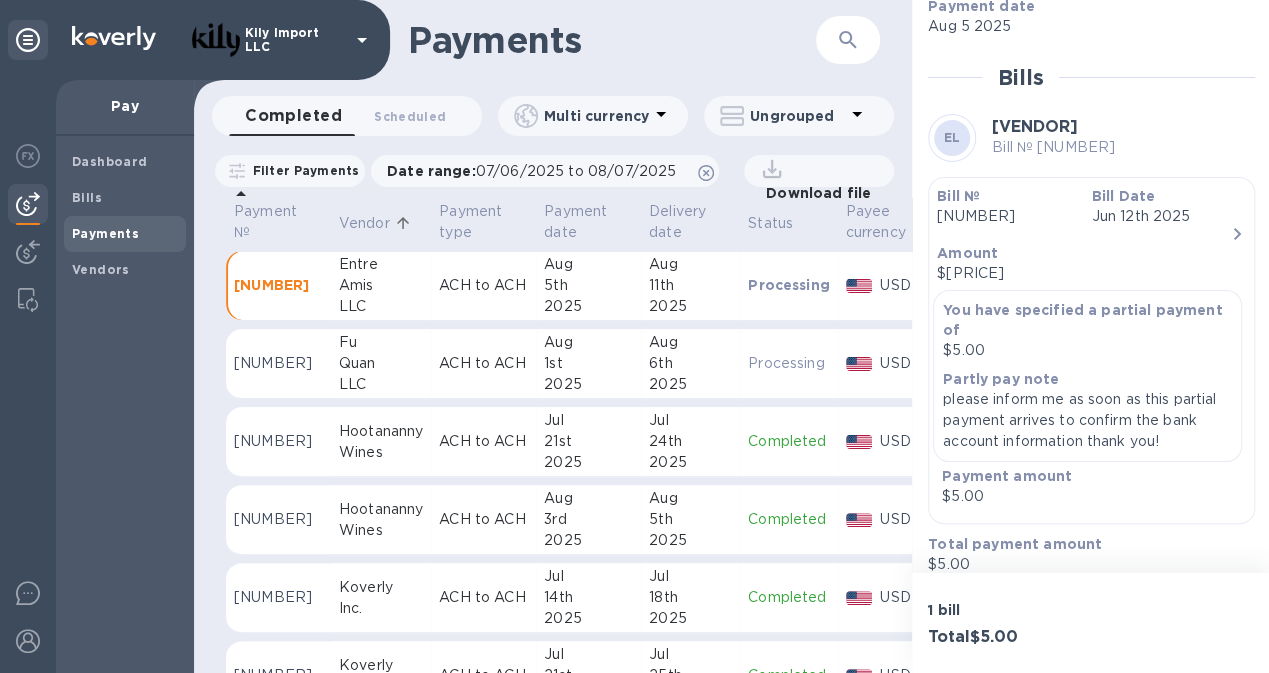 click on "Vendor" at bounding box center [364, 223] 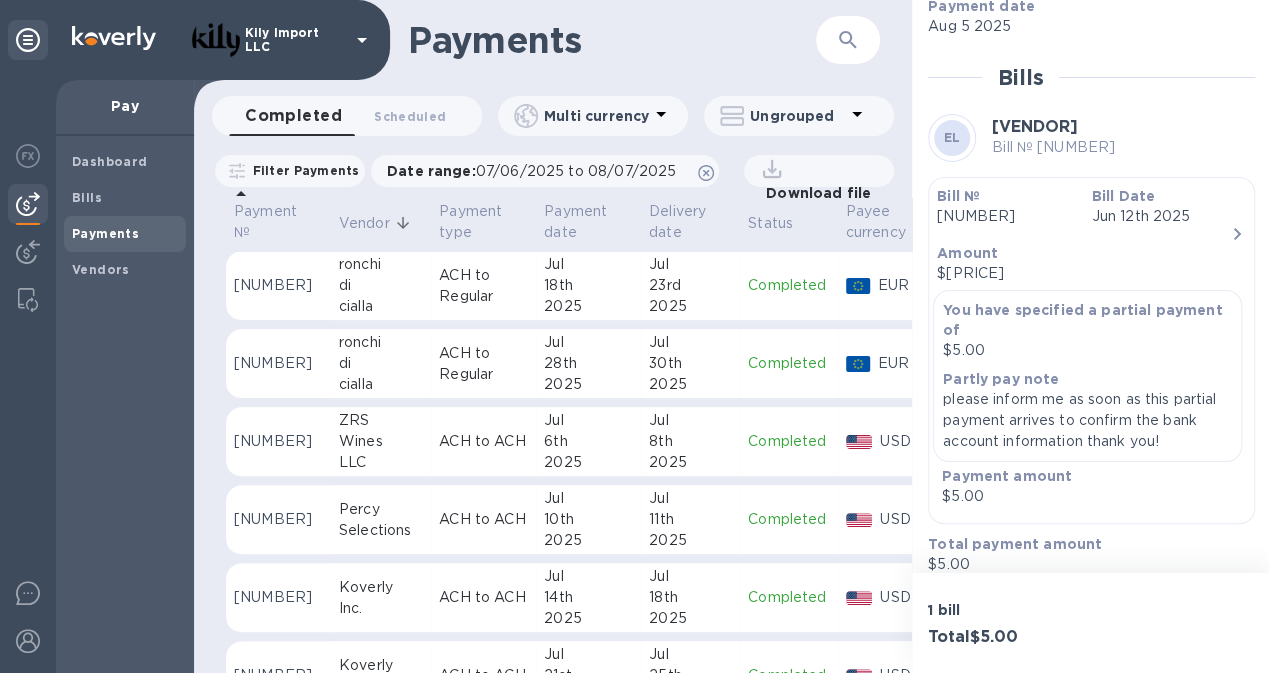 click on "Vendor" at bounding box center (364, 223) 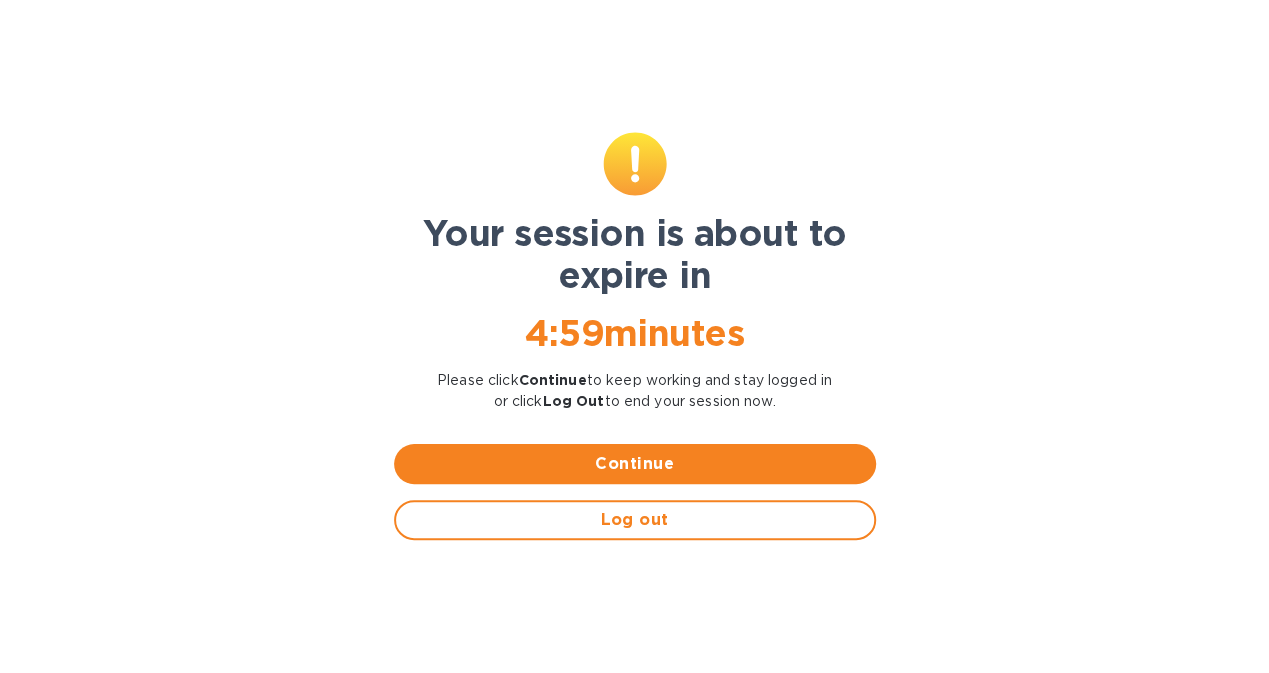 click on "Your session is about to expire in" at bounding box center (635, 254) 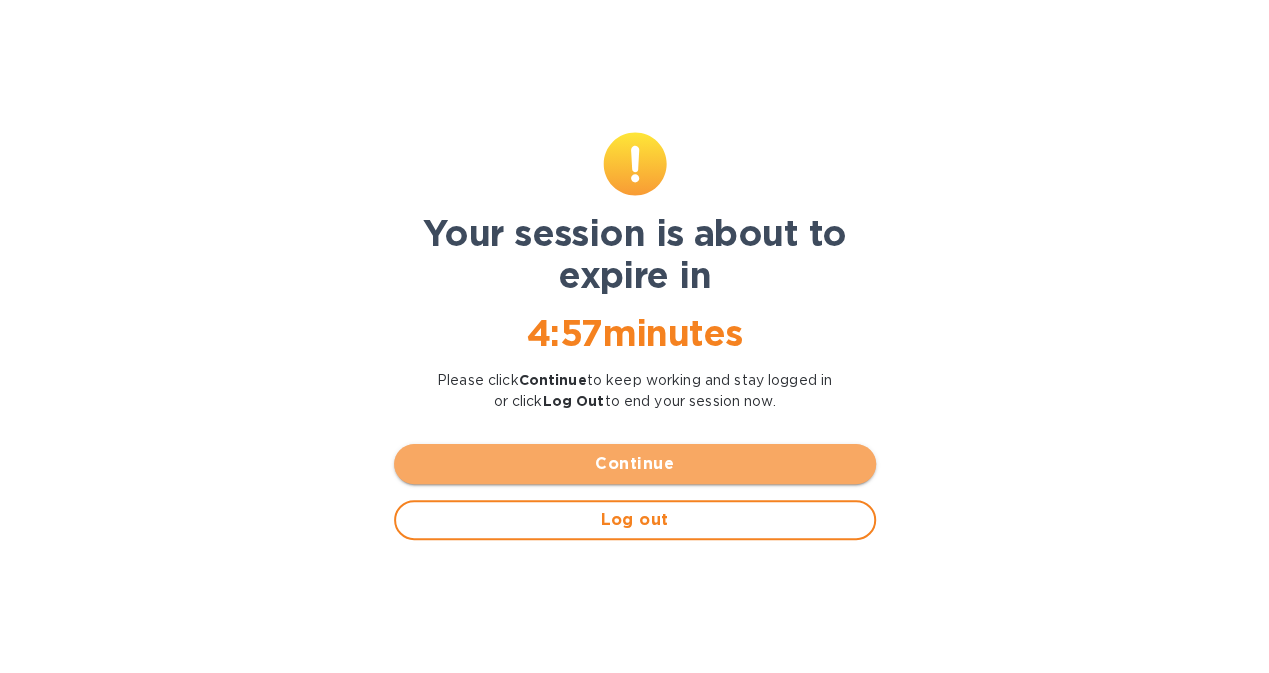 click on "Continue" at bounding box center [635, 464] 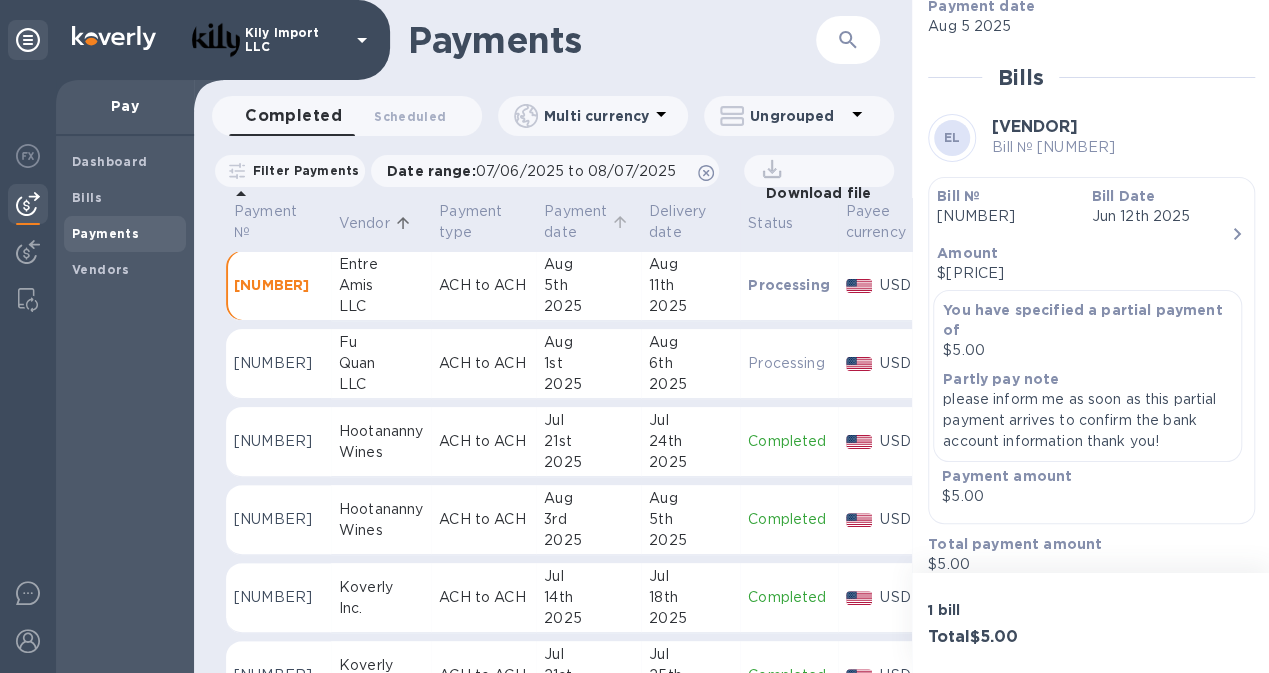 click on "Payment date" at bounding box center (575, 222) 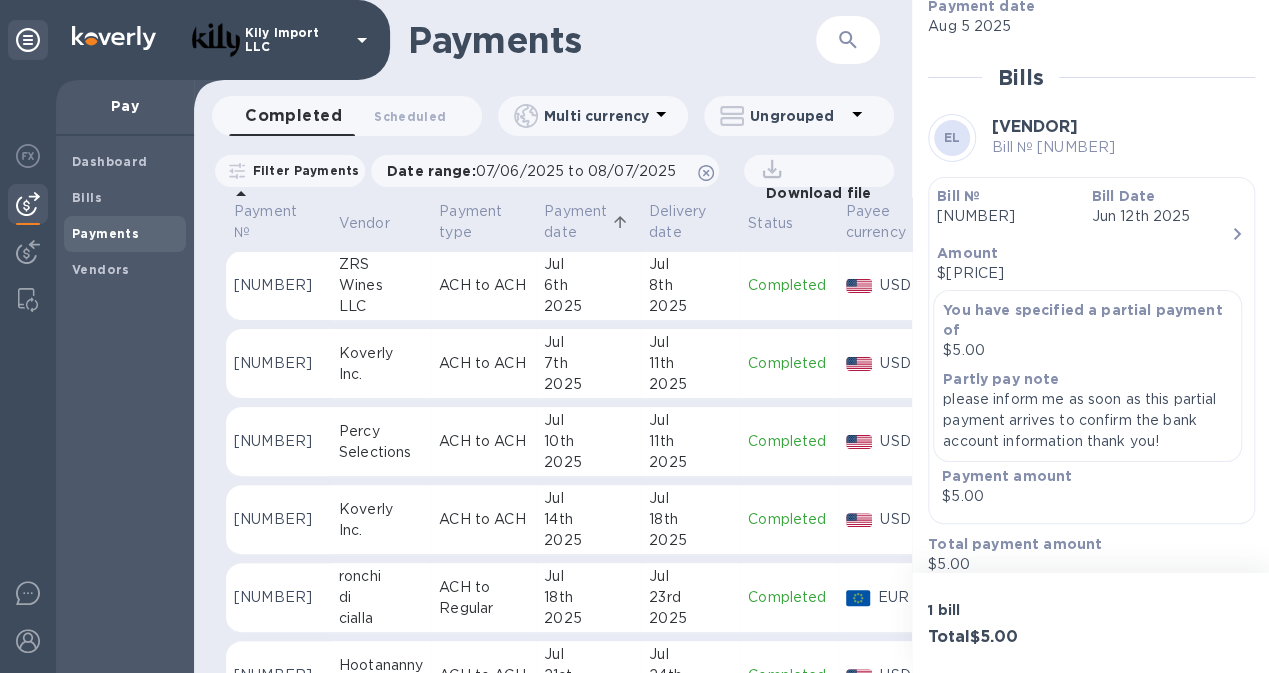 click on "Payment date" at bounding box center (575, 222) 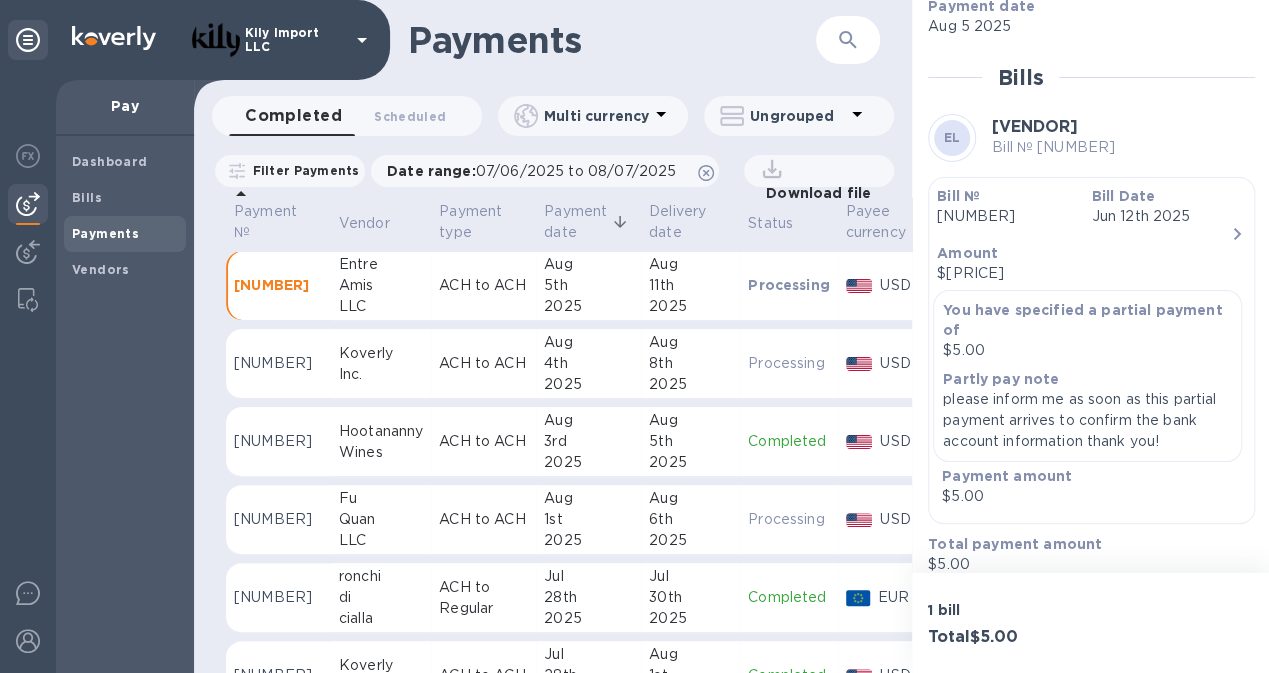 click on "[NUMBER]" at bounding box center [278, 285] 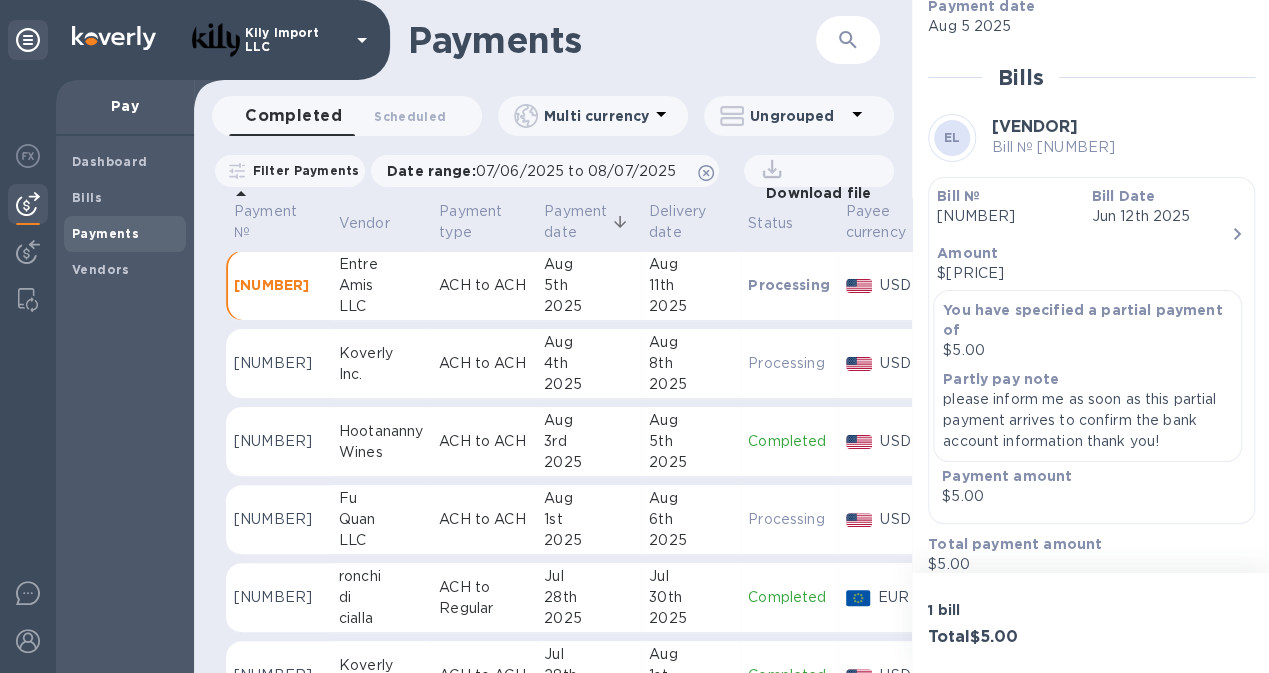 click on "[NUMBER]" at bounding box center [278, 285] 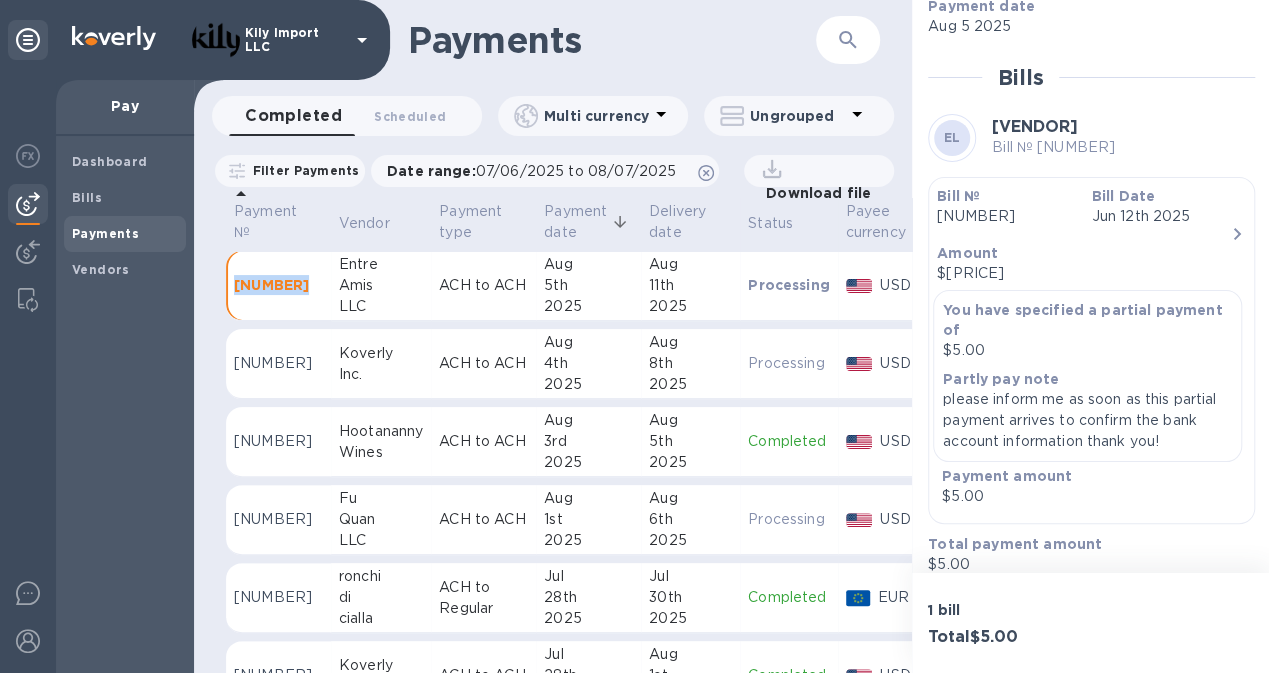 click on "[NUMBER]" at bounding box center [278, 285] 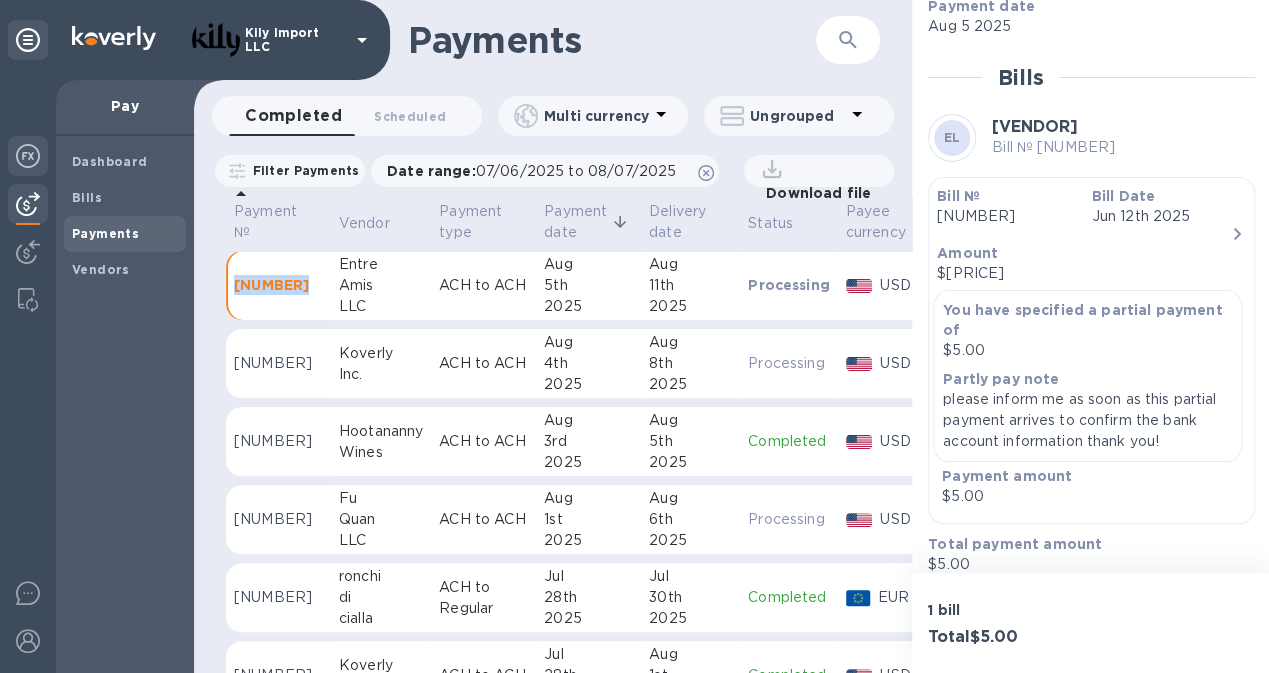 click at bounding box center [28, 156] 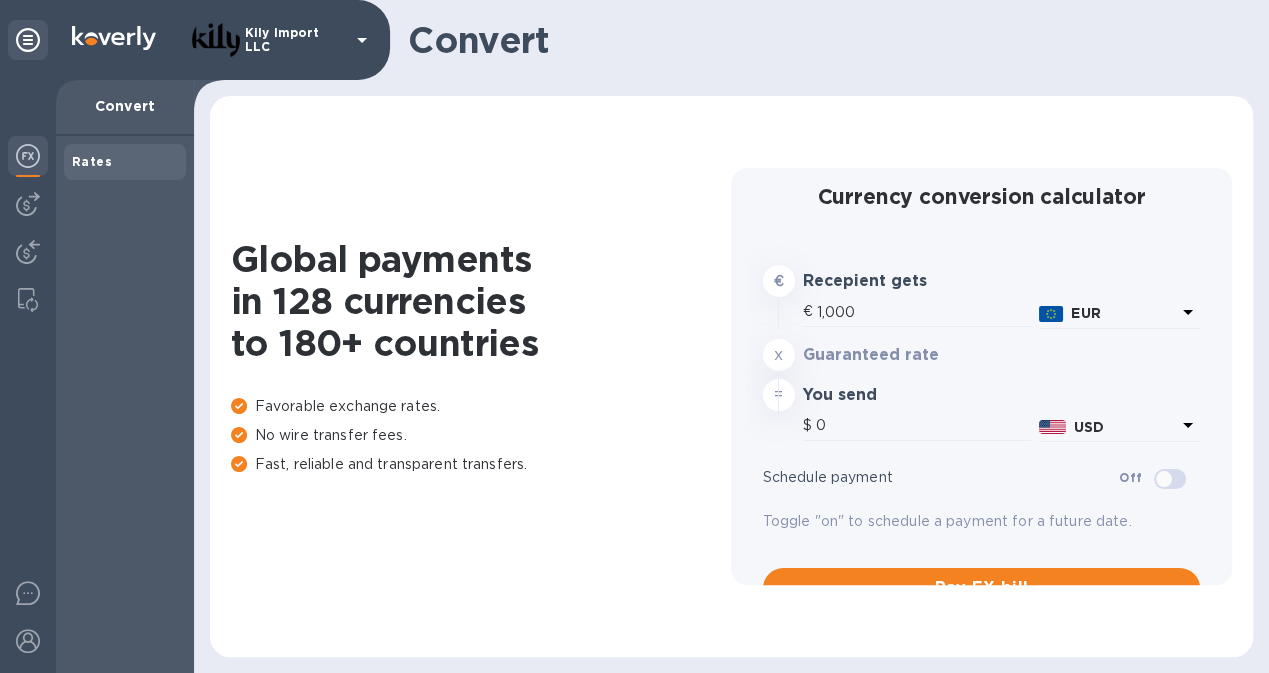 type on "[NUMBER]" 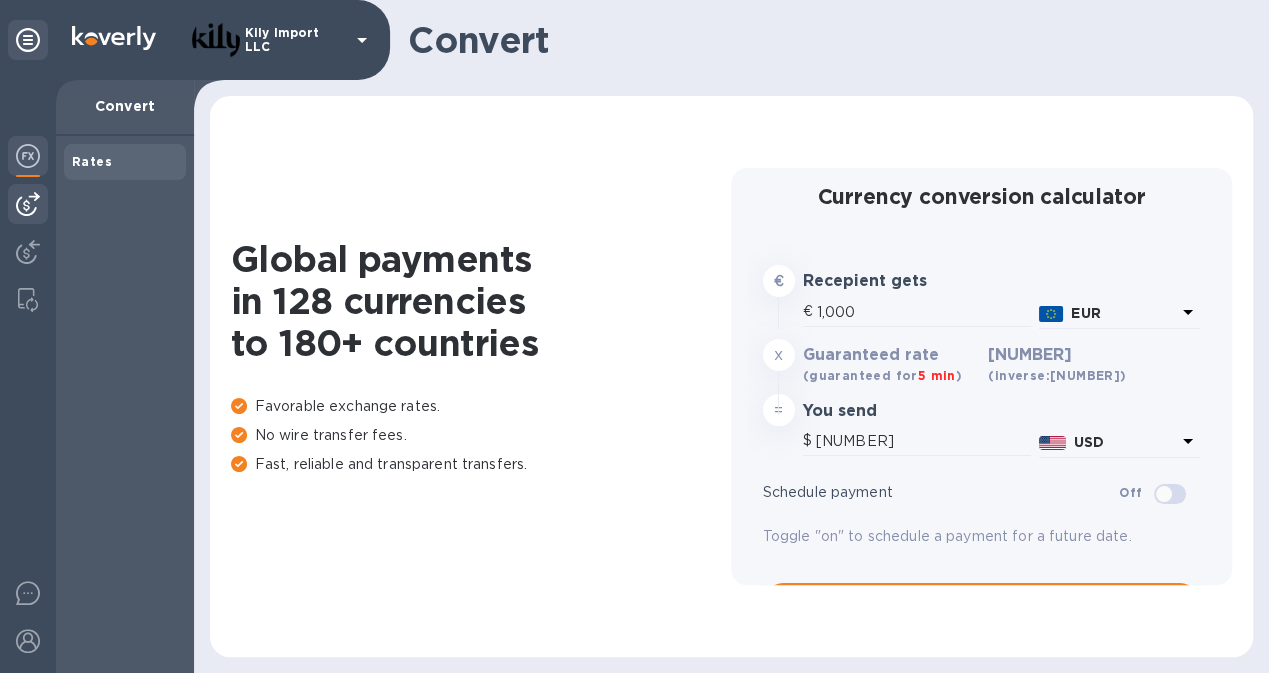 click at bounding box center [28, 204] 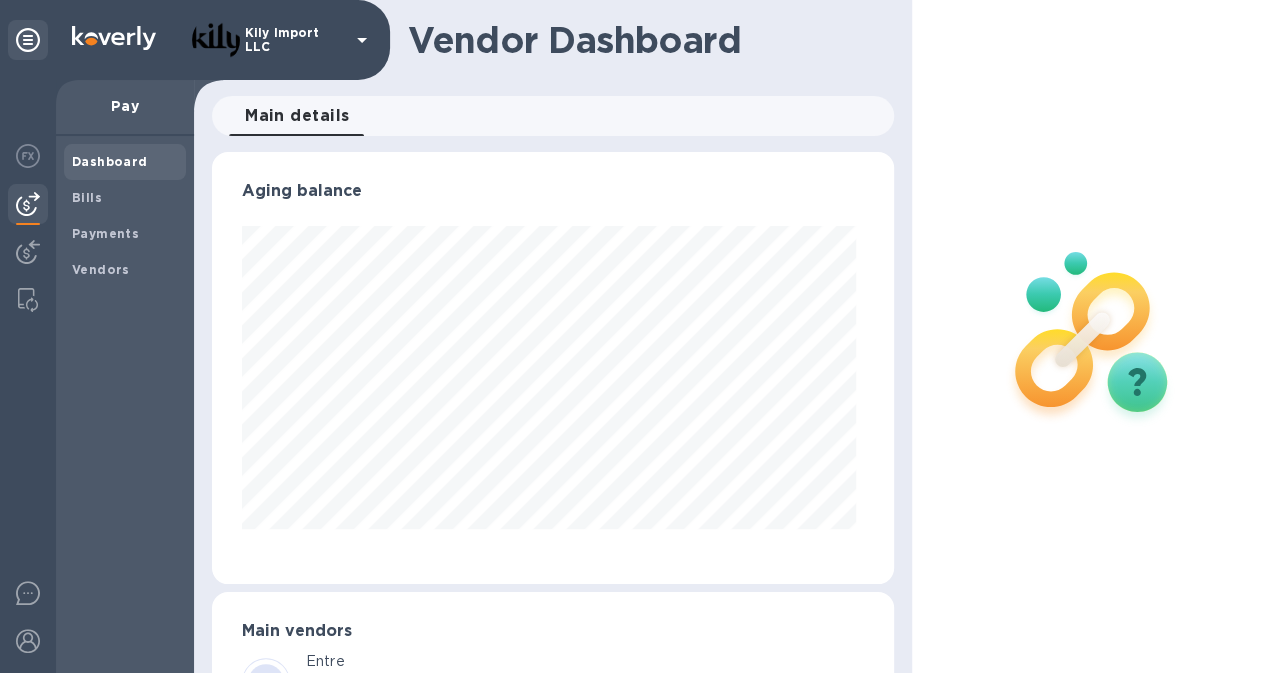 scroll, scrollTop: 999568, scrollLeft: 999326, axis: both 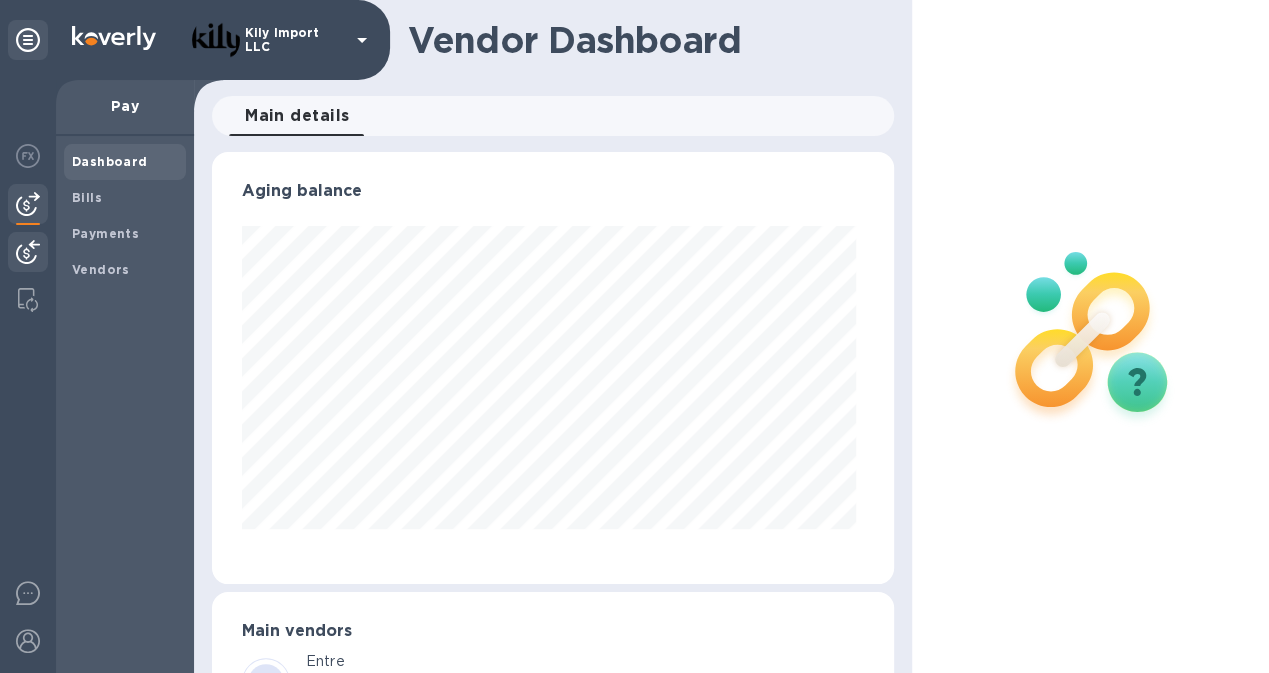 click at bounding box center (28, 252) 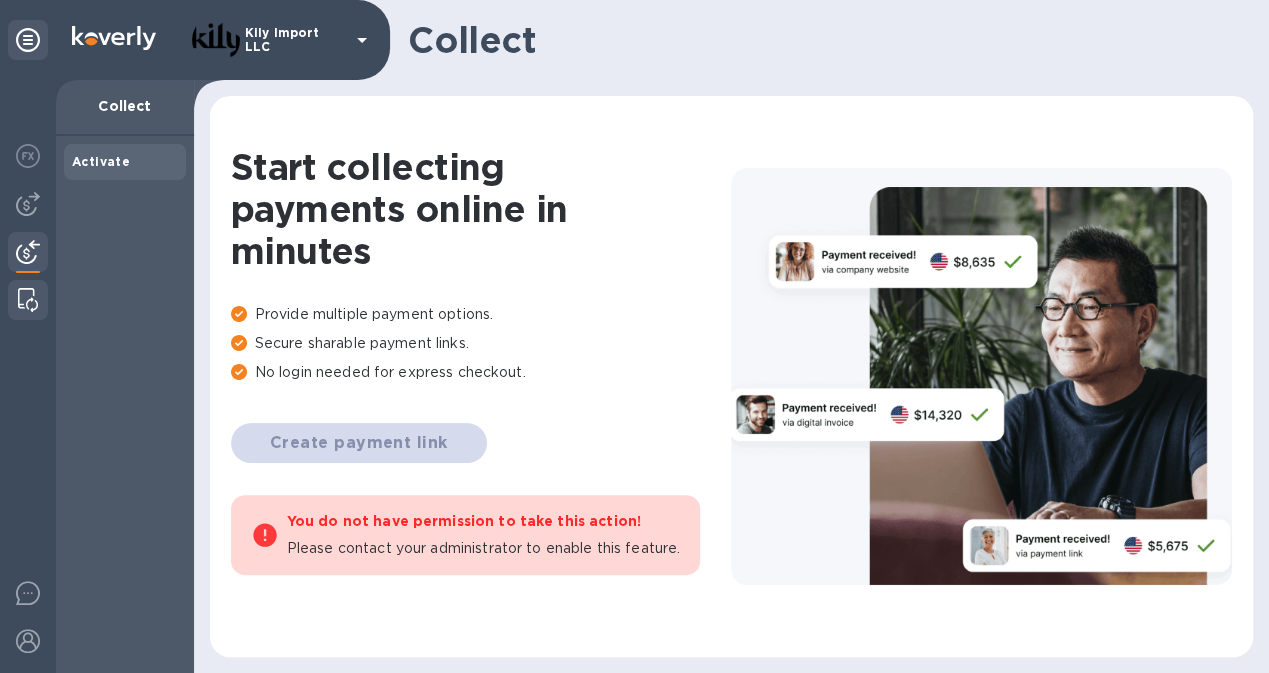 click at bounding box center (28, 300) 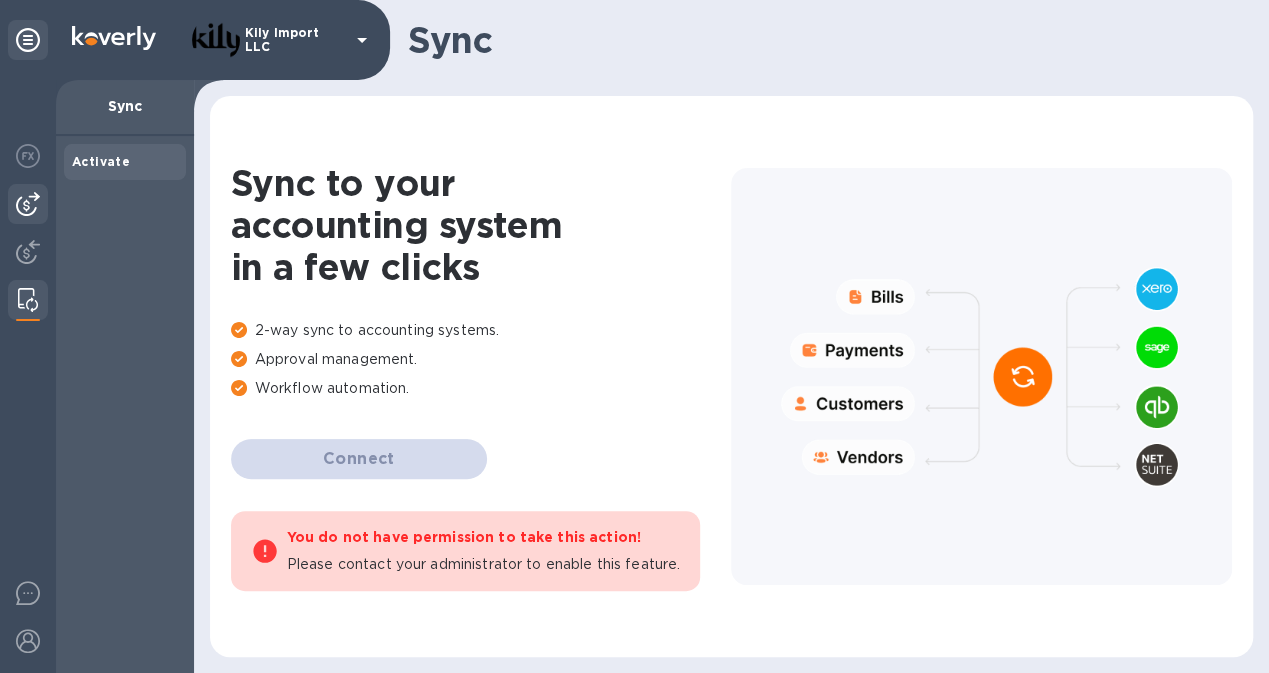 click at bounding box center (28, 204) 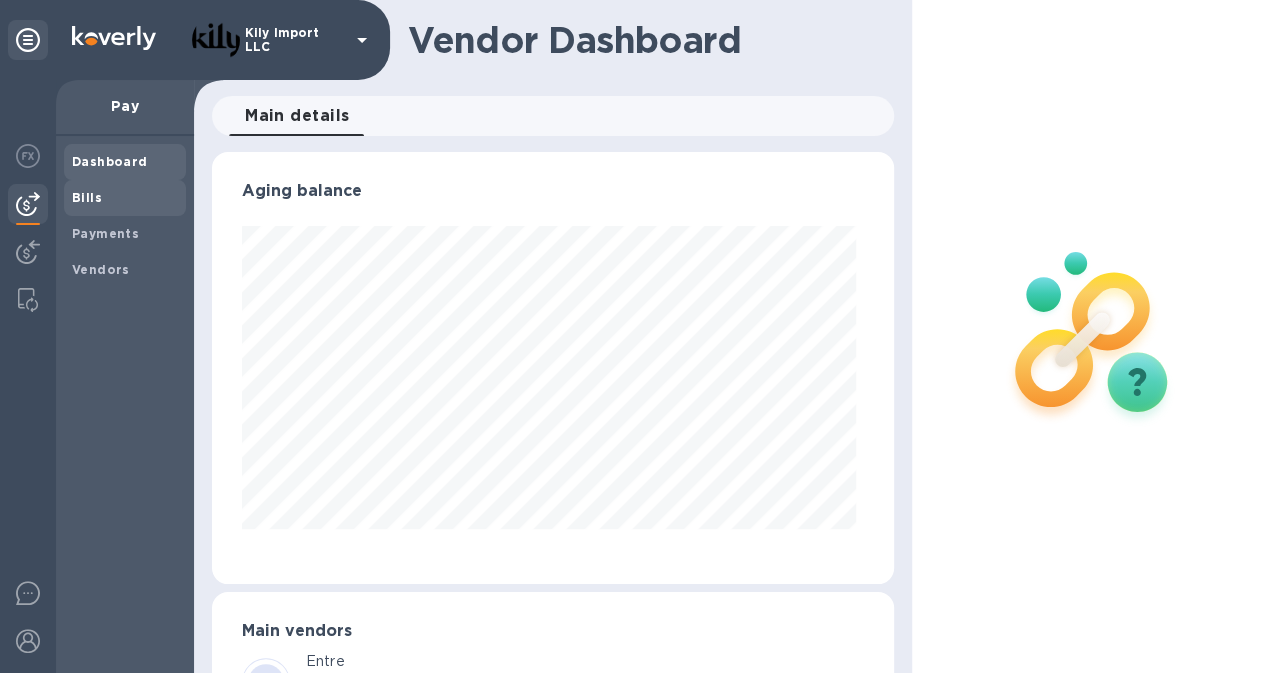 scroll, scrollTop: 999568, scrollLeft: 999326, axis: both 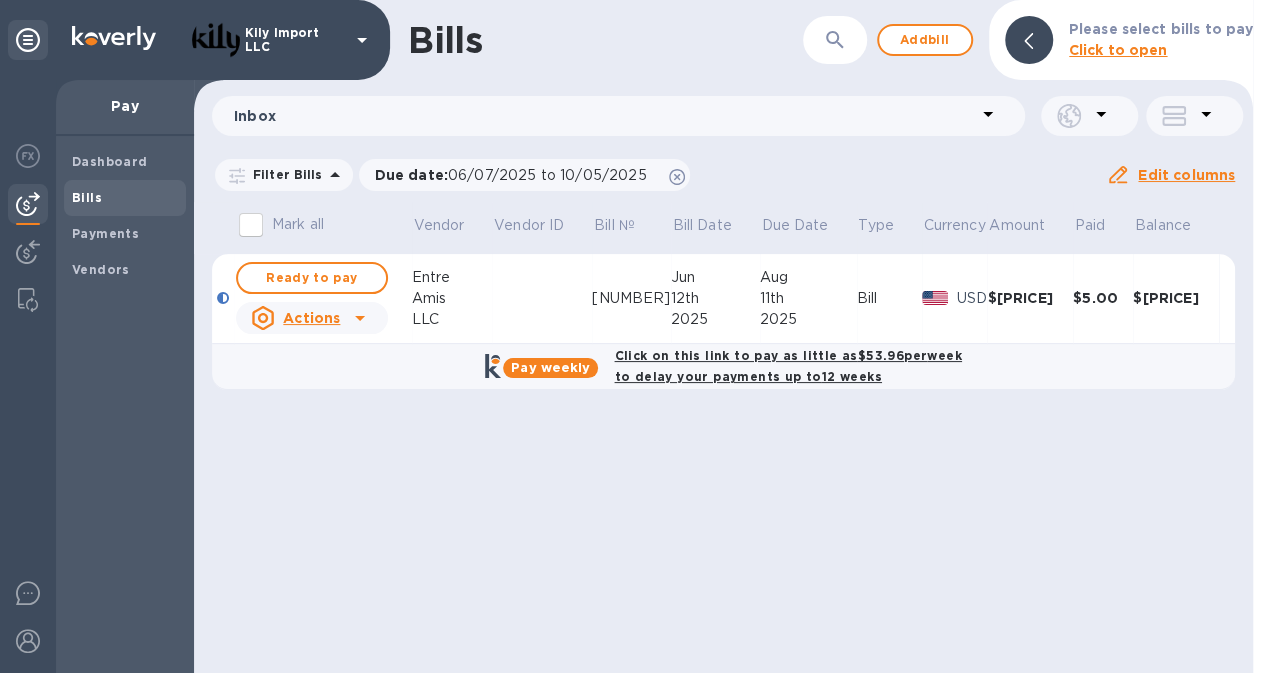 click 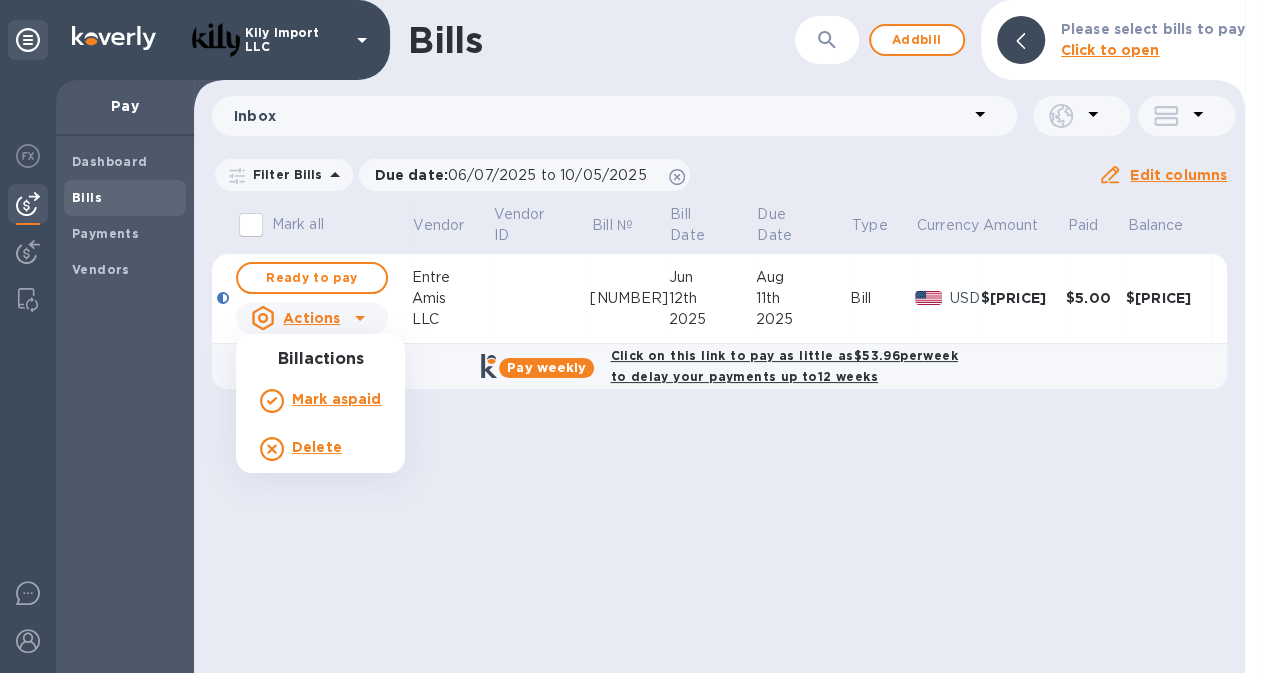click at bounding box center (634, 336) 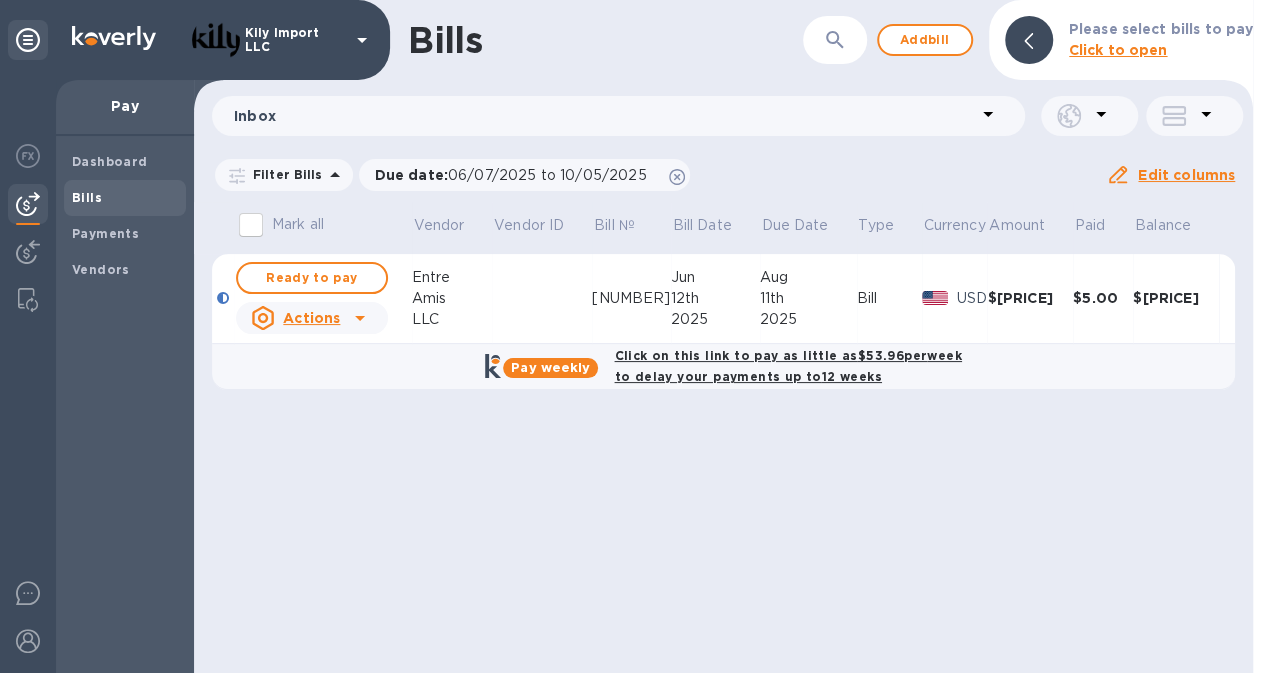 click on "$[PRICE]" at bounding box center [1030, 298] 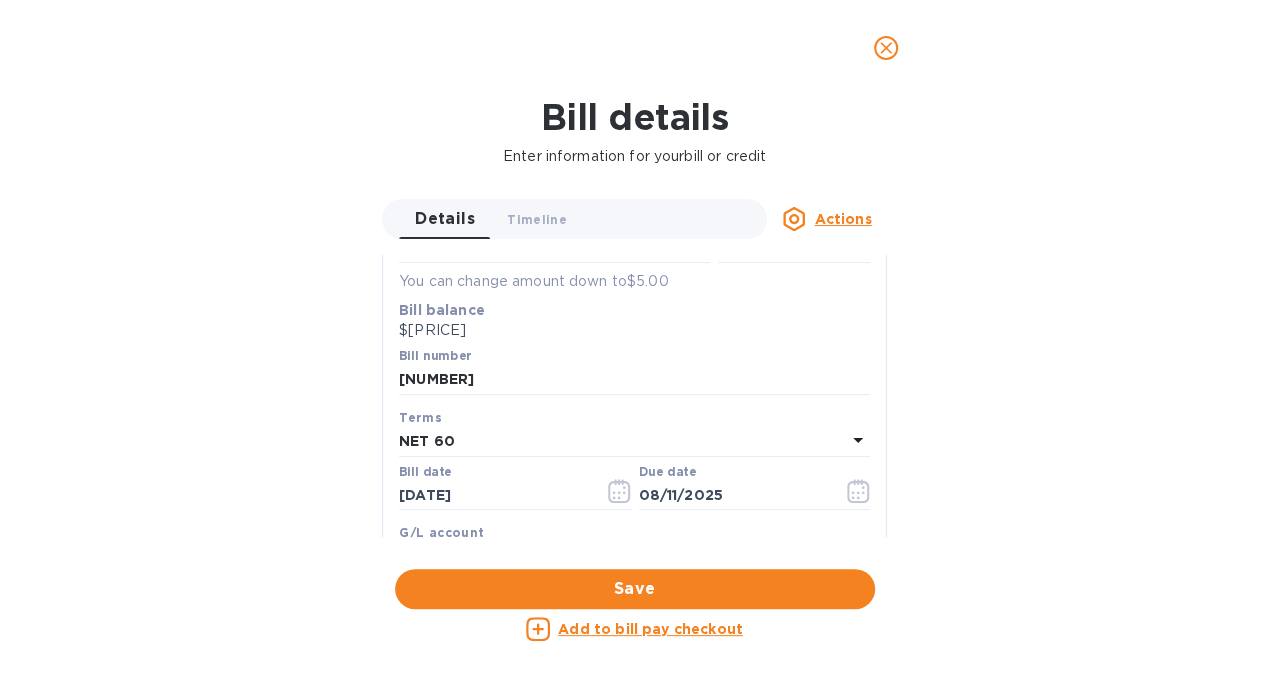 scroll, scrollTop: 229, scrollLeft: 0, axis: vertical 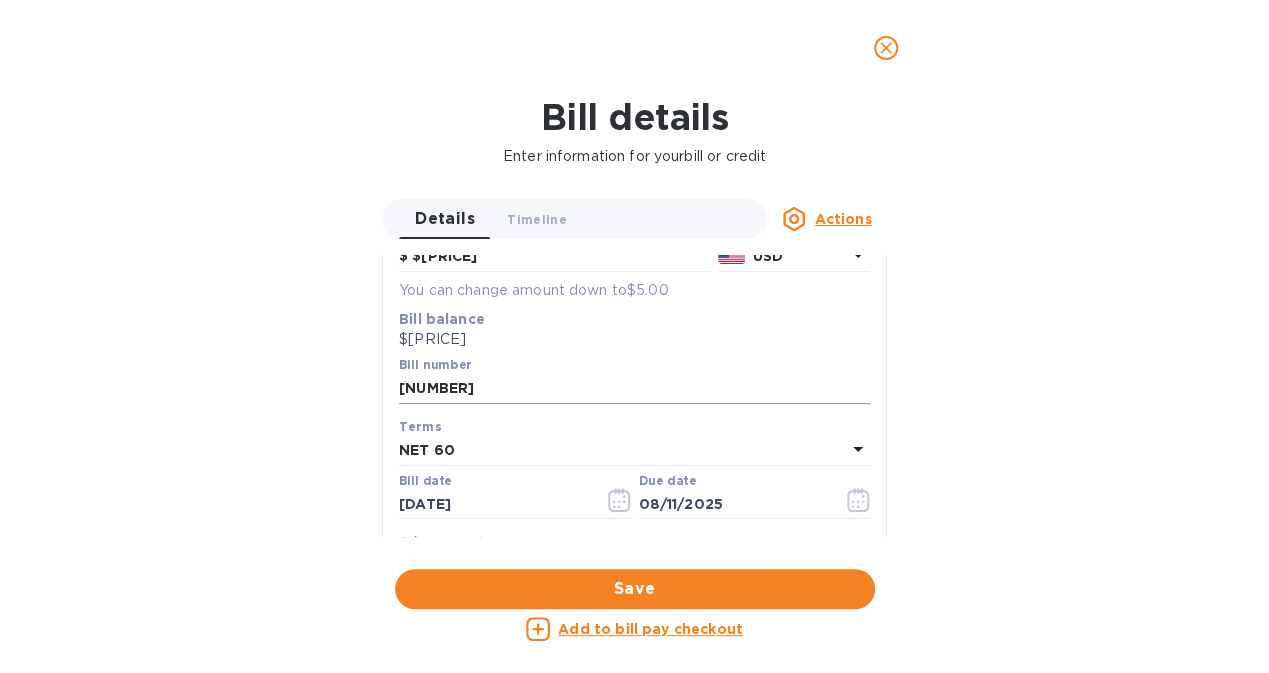 click on "[NUMBER]" at bounding box center (634, 389) 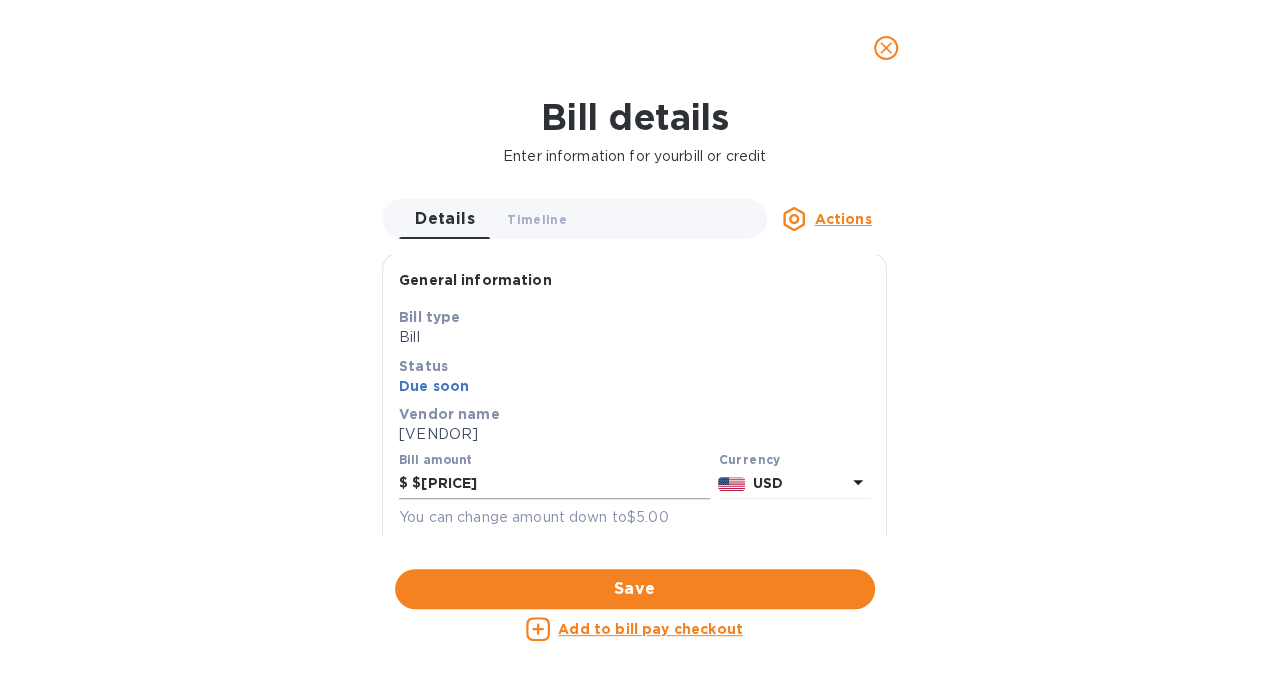 scroll, scrollTop: 0, scrollLeft: 0, axis: both 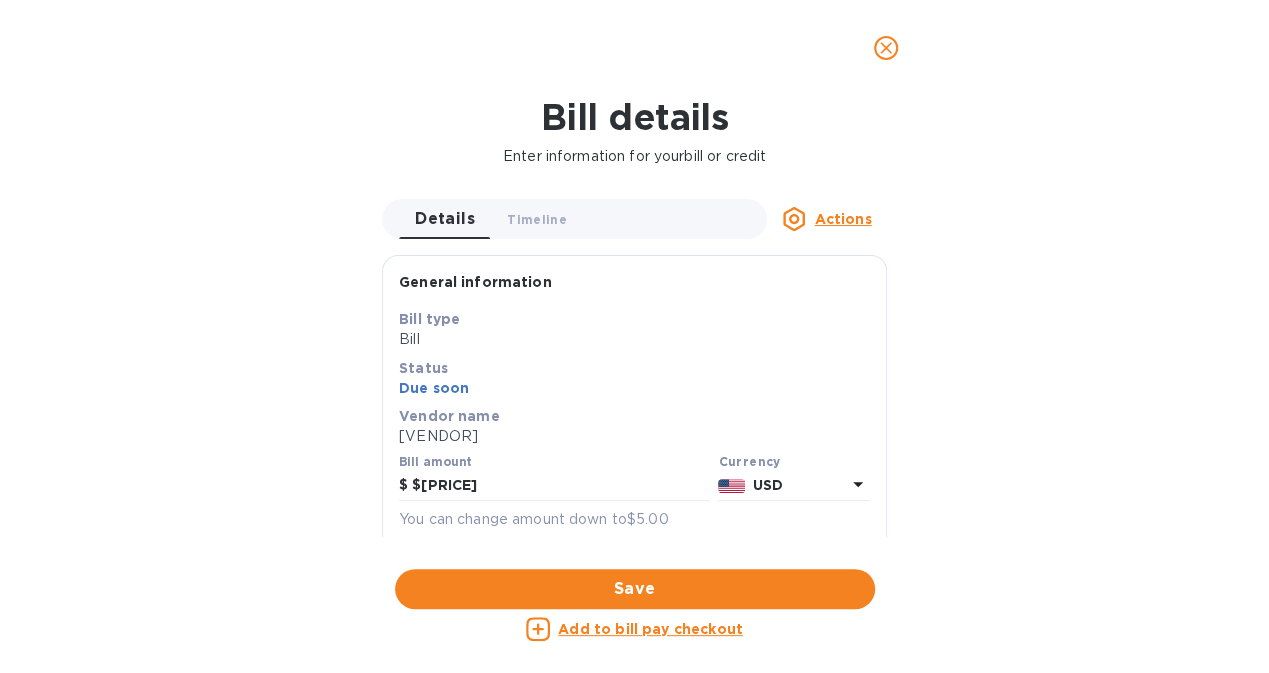 click on "Actions" at bounding box center (842, 219) 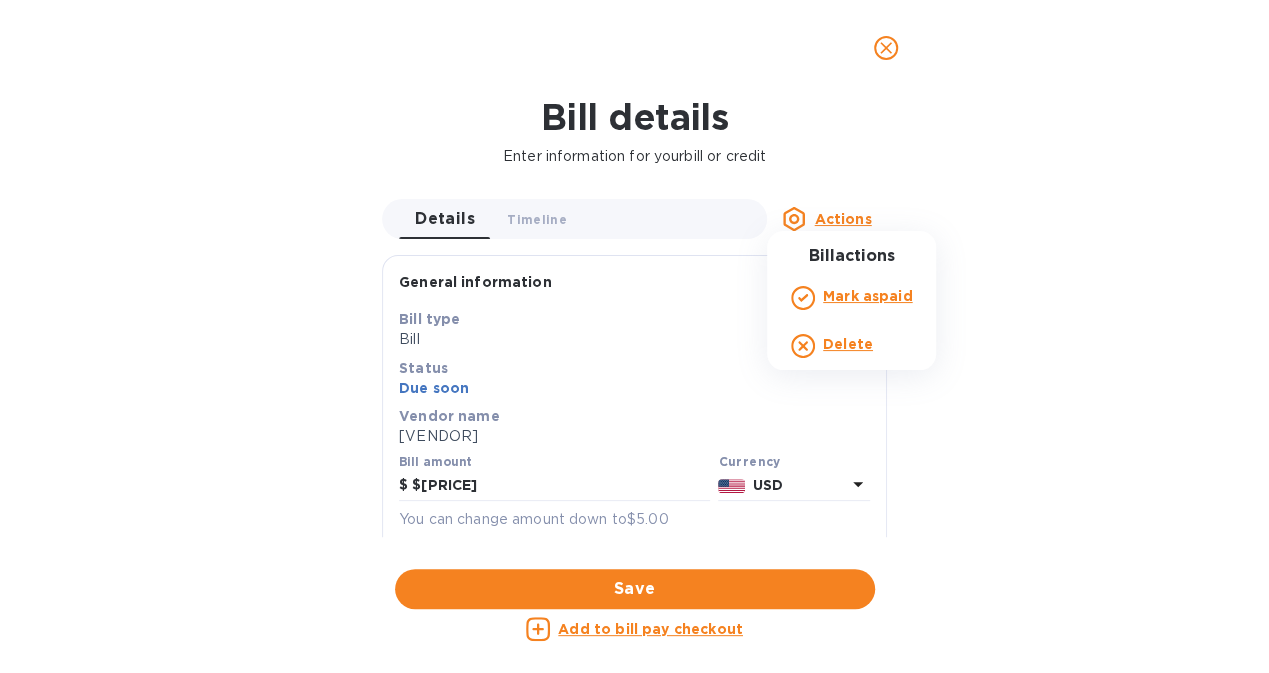 click at bounding box center (634, 336) 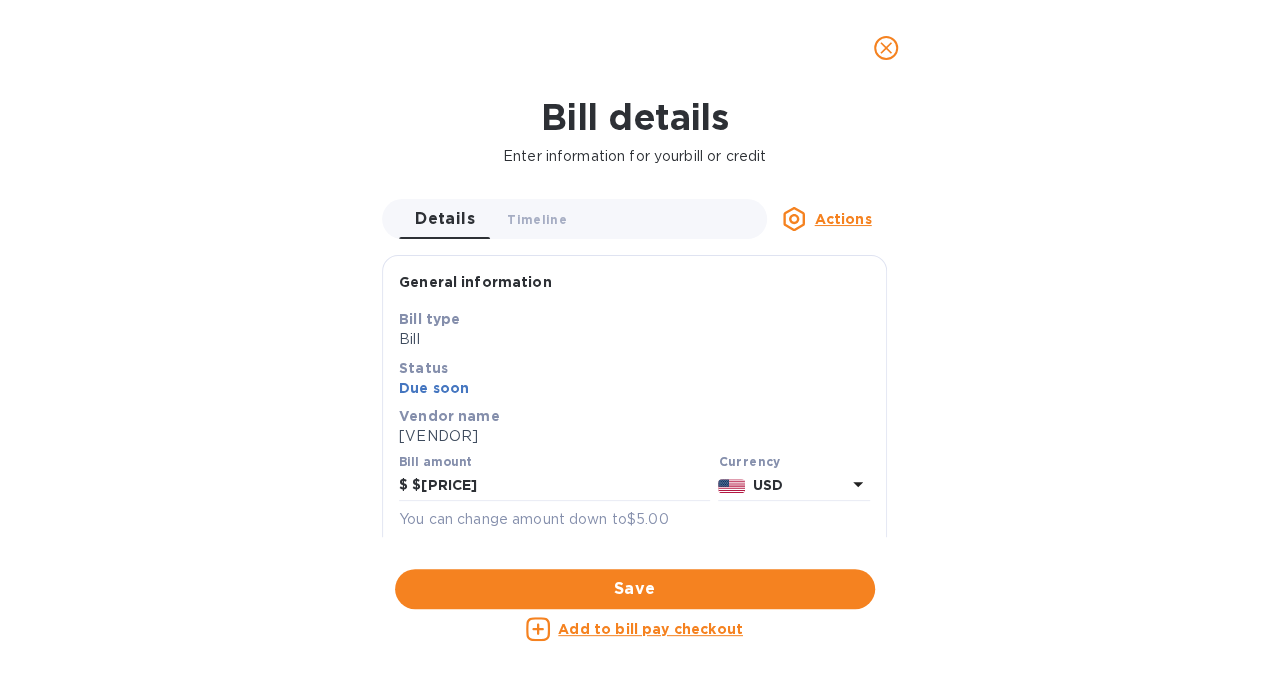 click 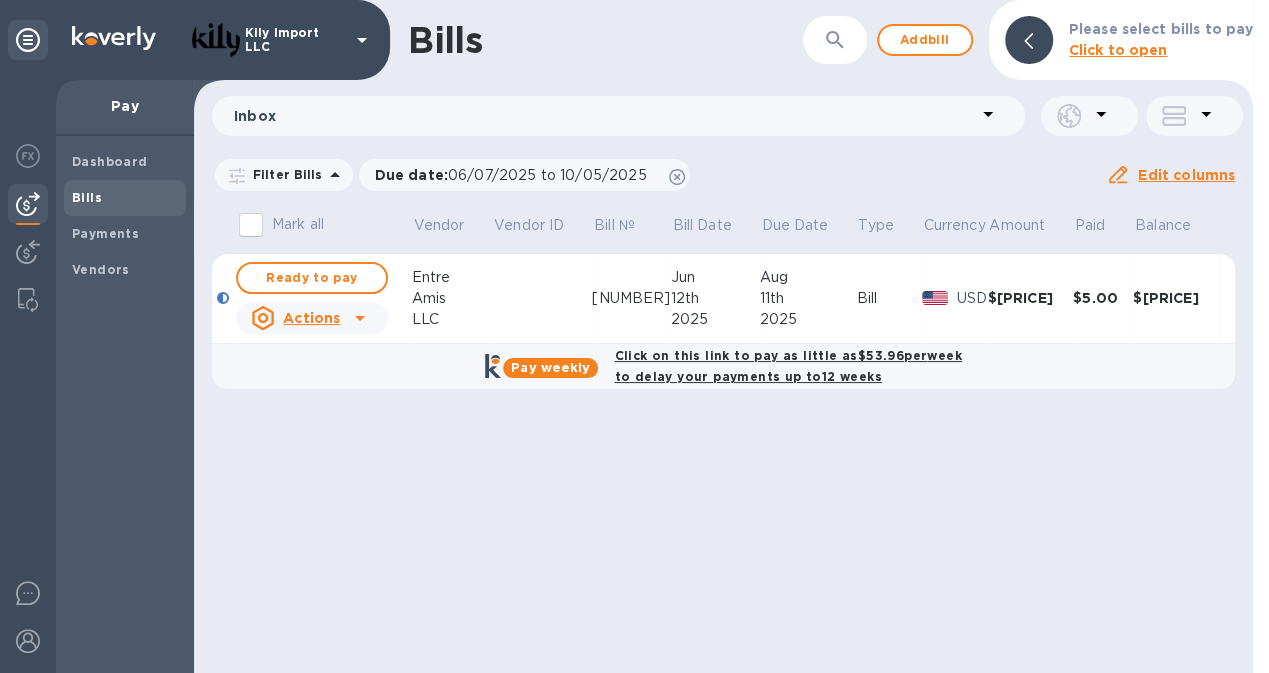 click at bounding box center (935, 298) 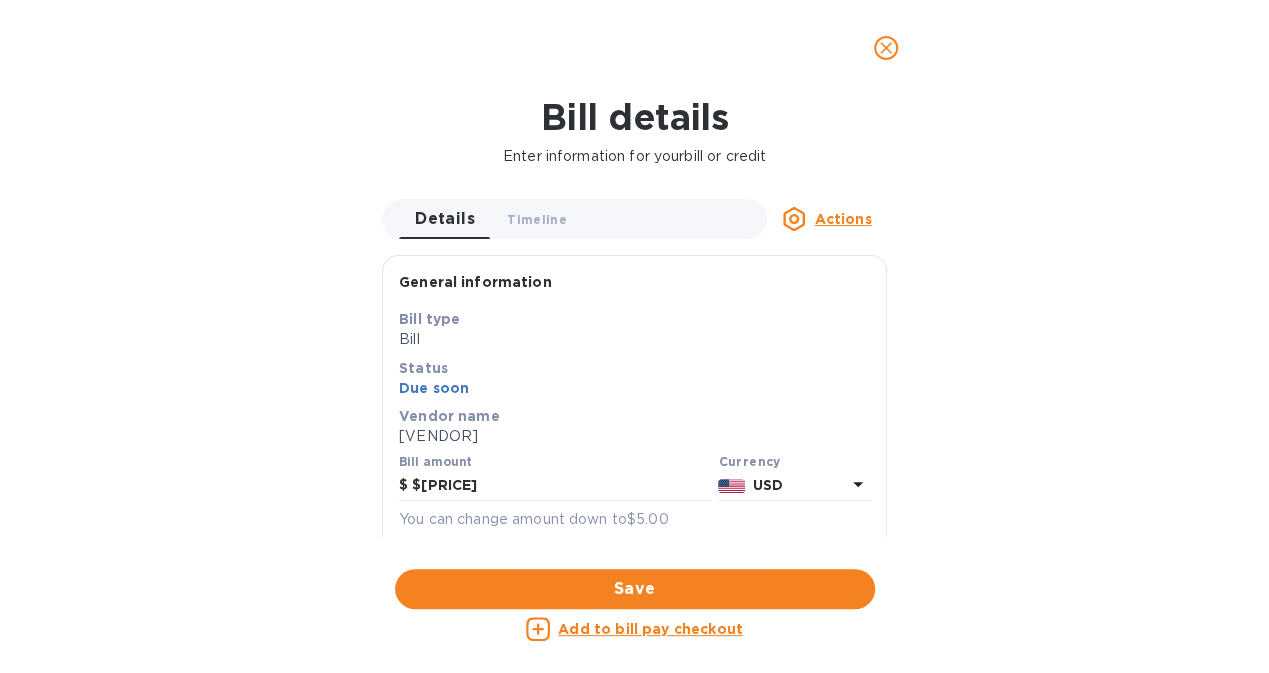 click 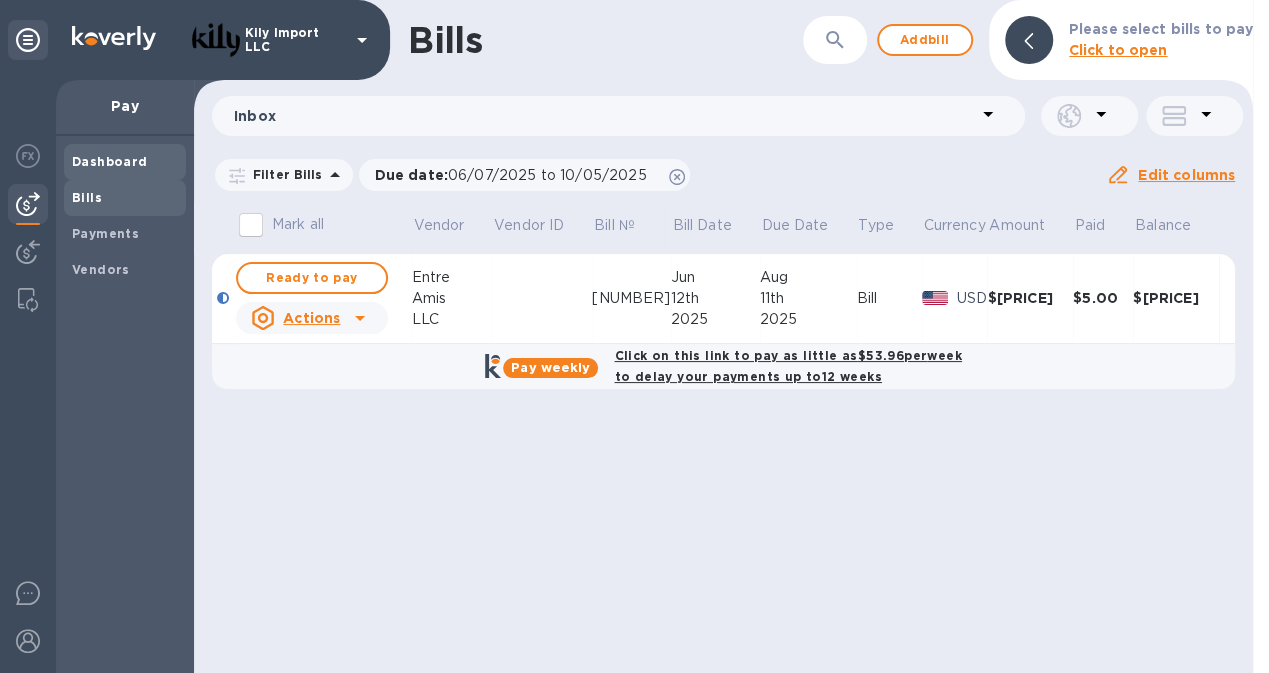 click on "Dashboard" at bounding box center [110, 161] 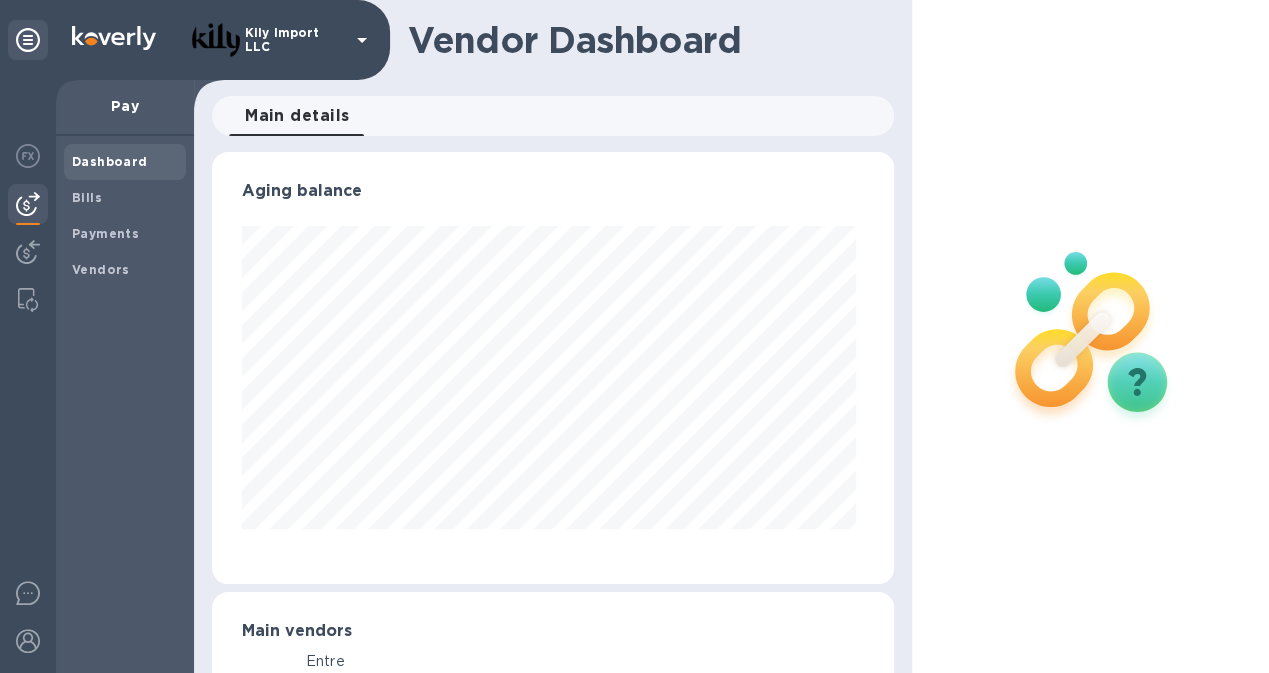 scroll, scrollTop: 999568, scrollLeft: 999326, axis: both 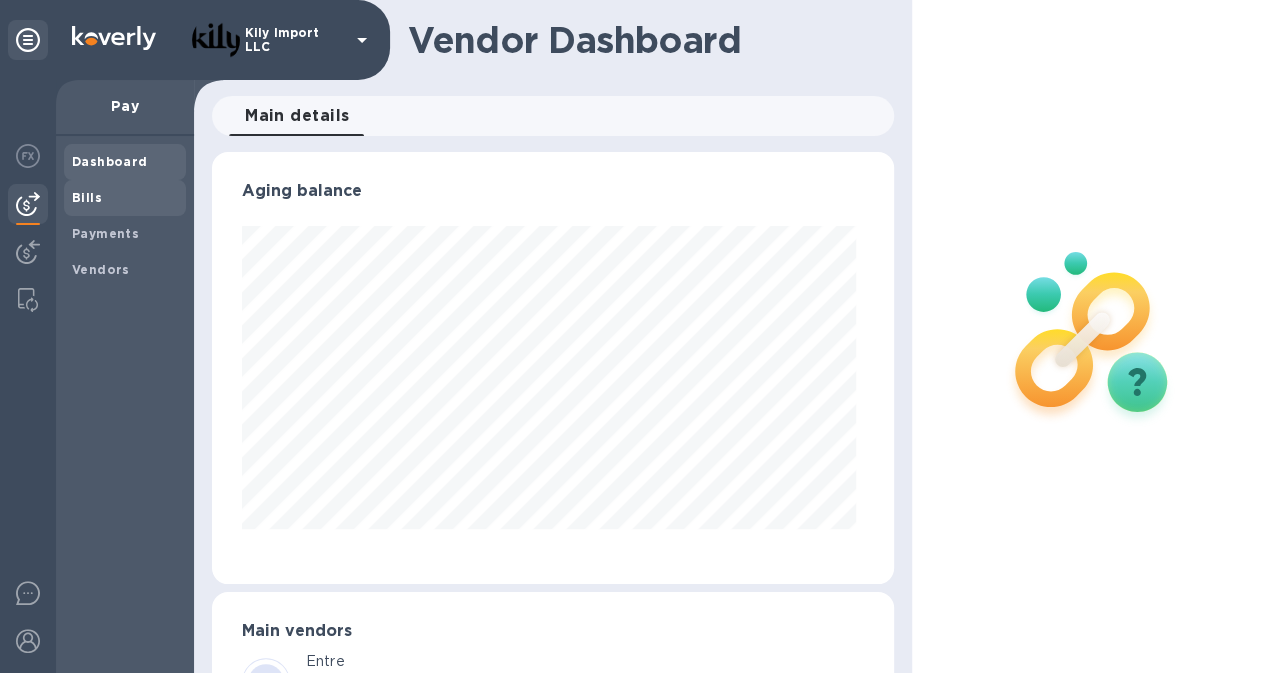 click on "Bills" at bounding box center [125, 198] 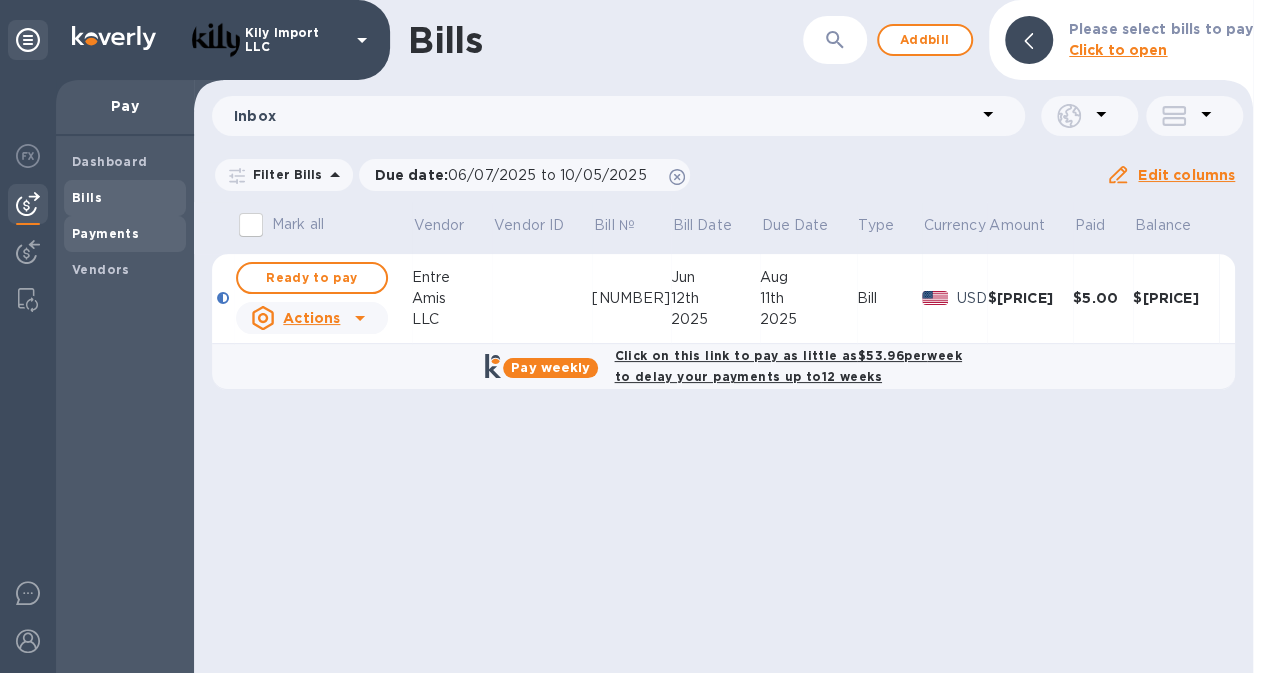 click on "Payments" at bounding box center (105, 234) 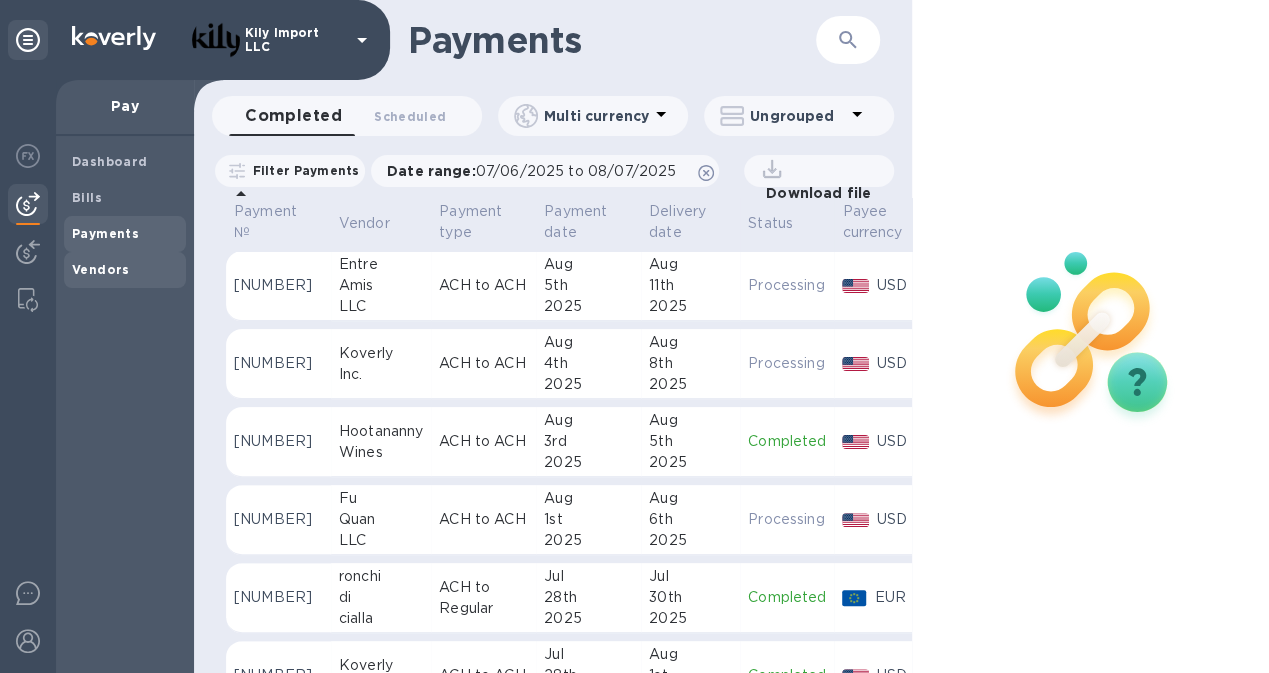 click on "Vendors" at bounding box center (101, 269) 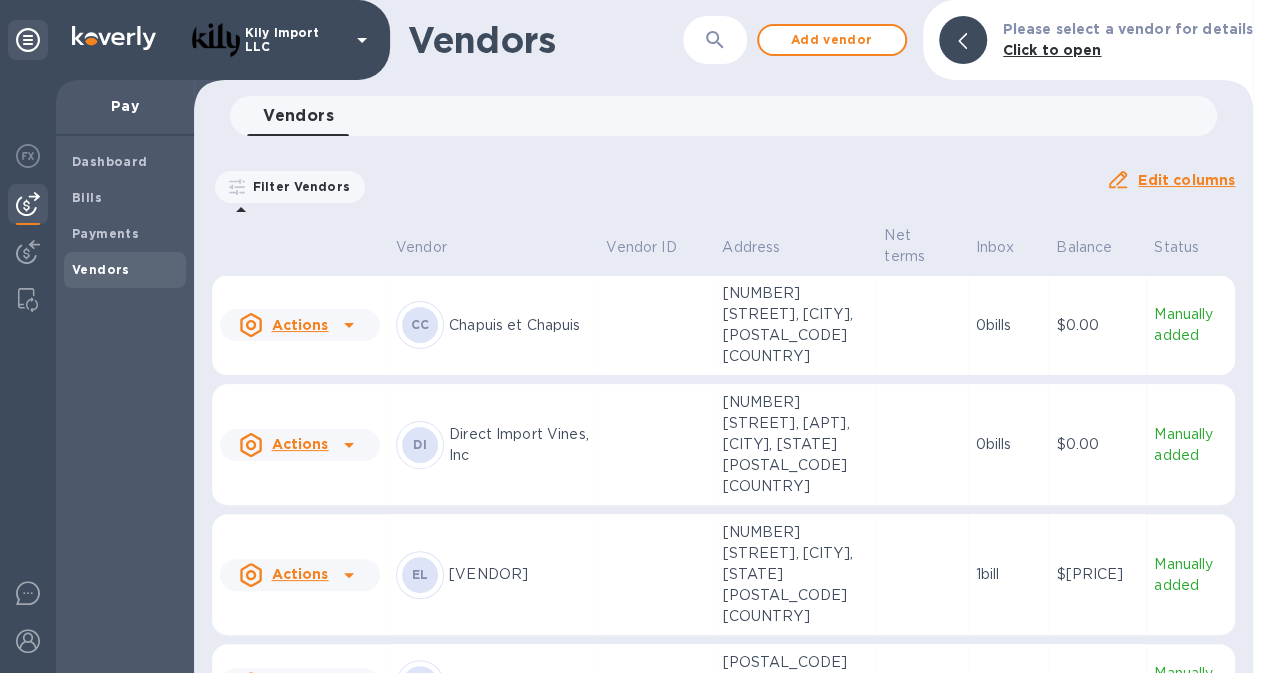 click on "[NUMBER] [STREET], [CITY], [STATE] [POSTAL_CODE] [COUNTRY]" at bounding box center [795, 574] 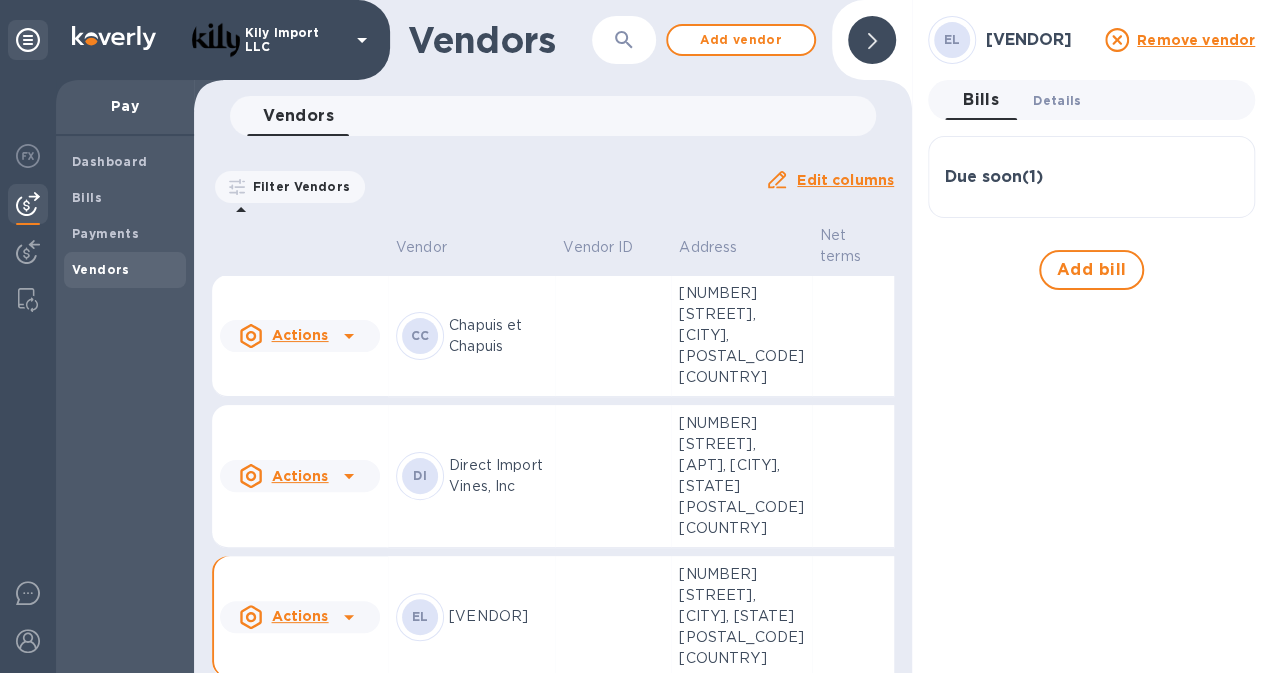 click on "Details 0" at bounding box center [1057, 100] 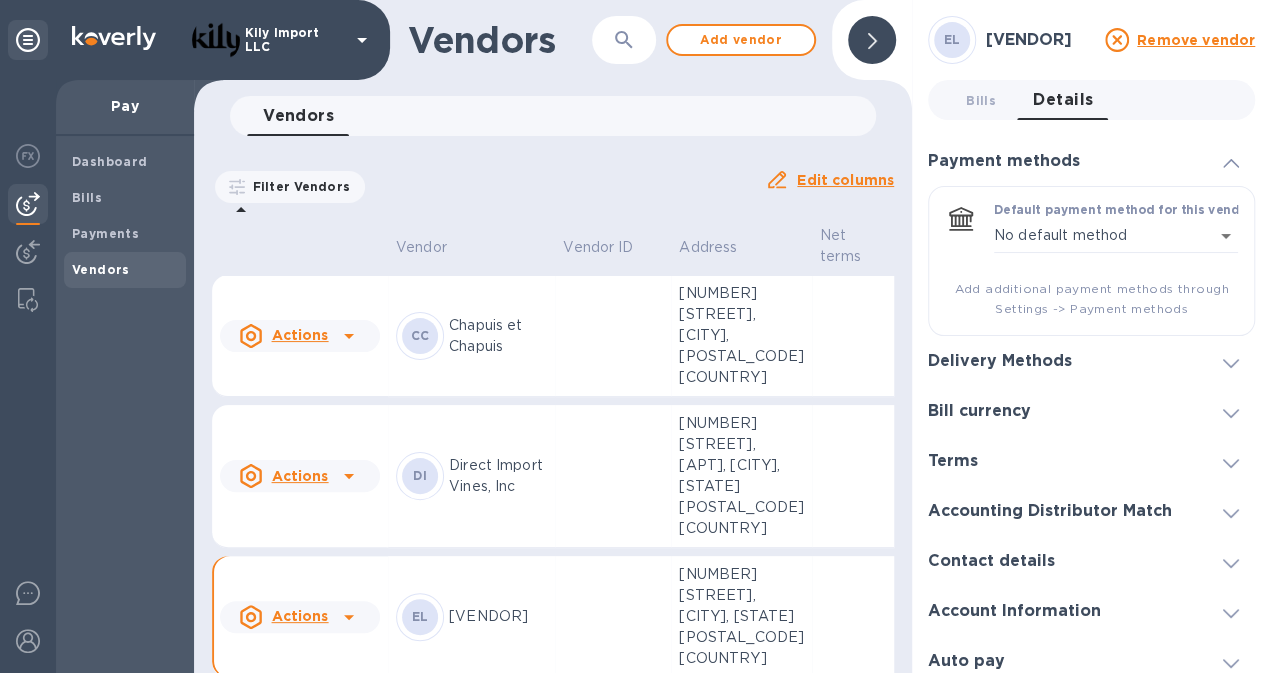 scroll, scrollTop: 12, scrollLeft: 0, axis: vertical 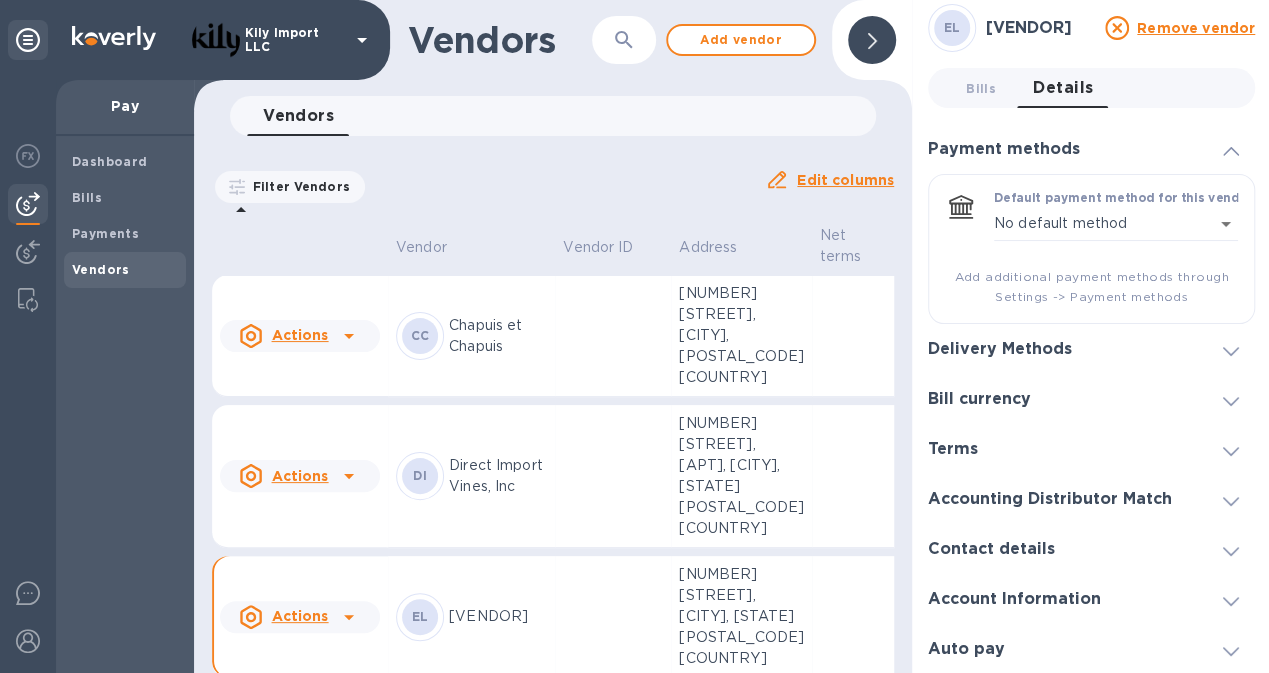 click 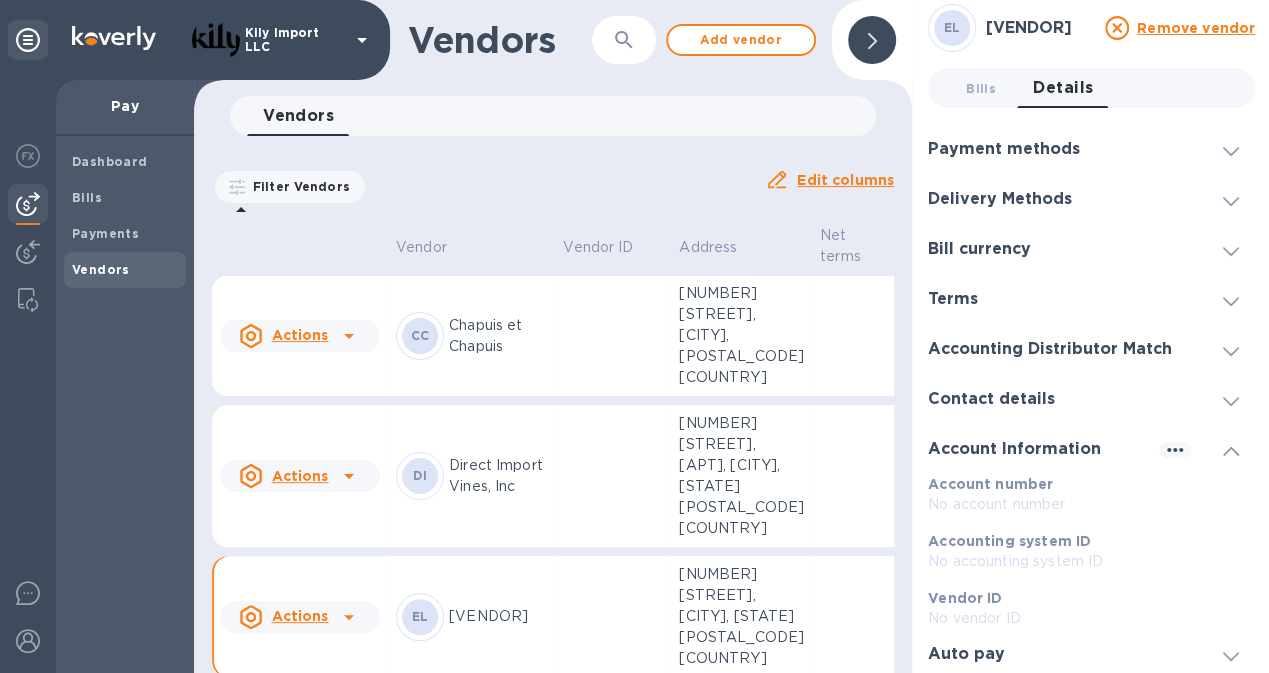 scroll, scrollTop: 0, scrollLeft: 0, axis: both 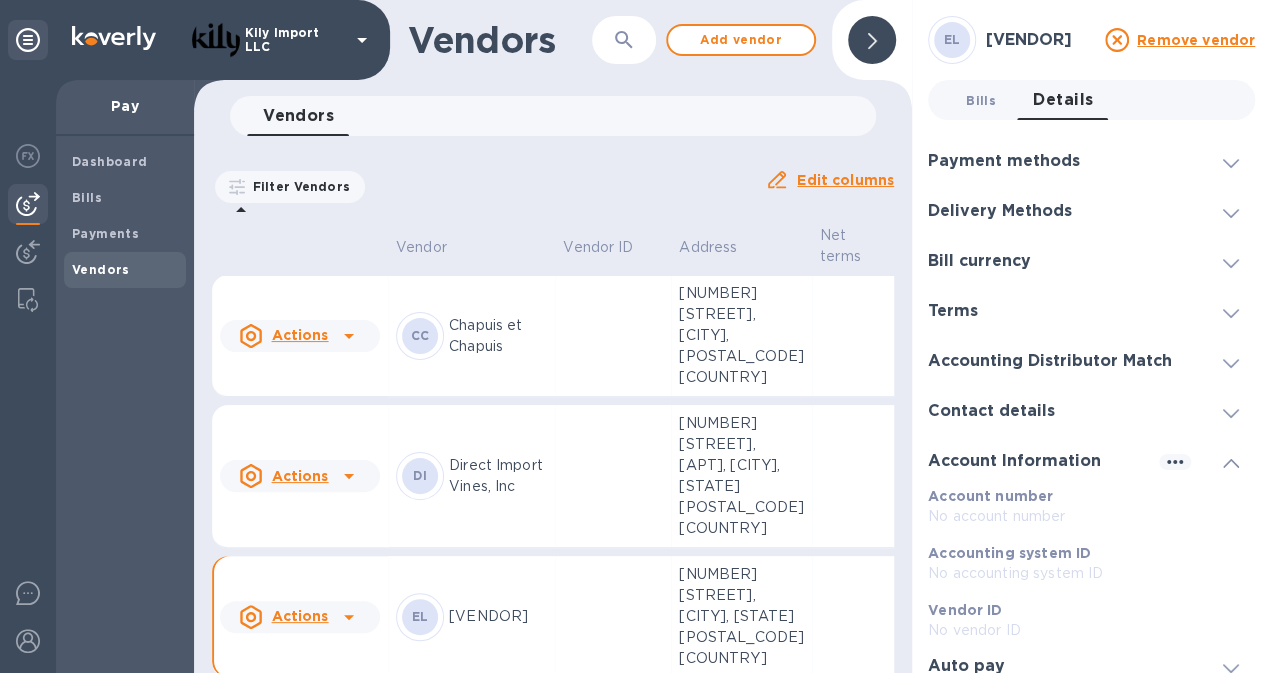 click on "Bills 0" at bounding box center [981, 100] 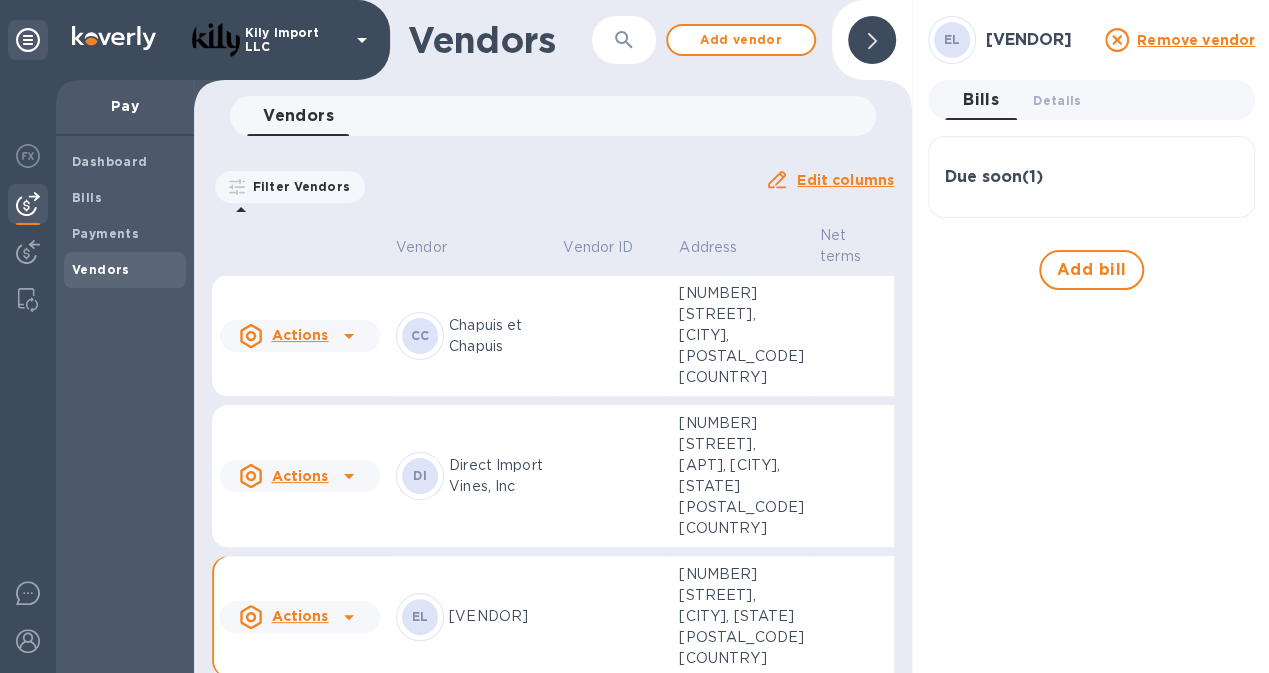 click on "Actions" at bounding box center (300, 617) 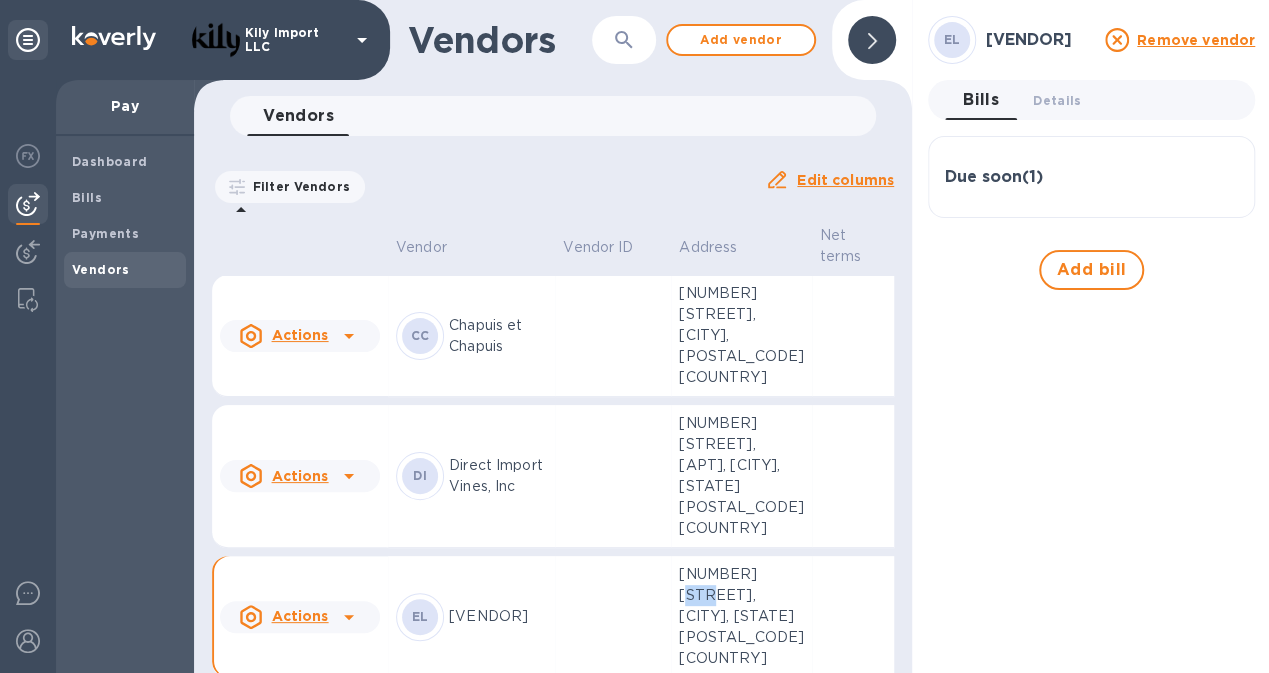 click on "[NUMBER] [STREET], [CITY], [STATE] [POSTAL_CODE] [COUNTRY]" at bounding box center [741, 616] 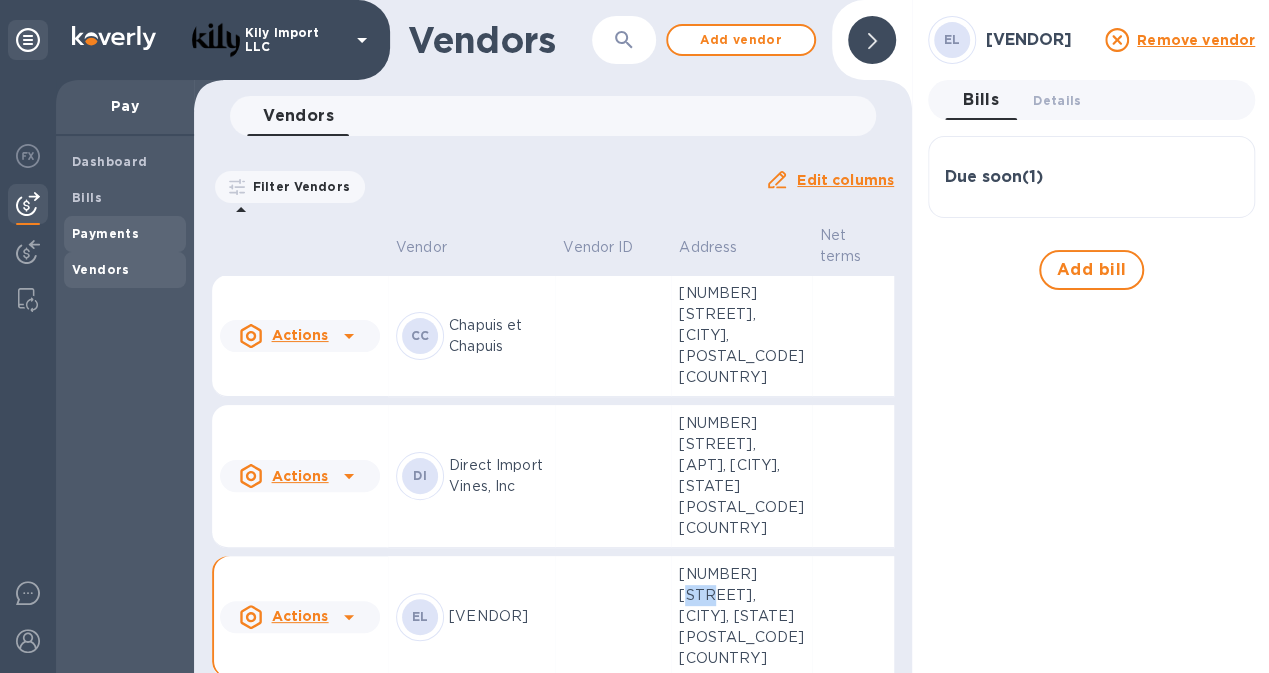 click on "Payments" at bounding box center (105, 233) 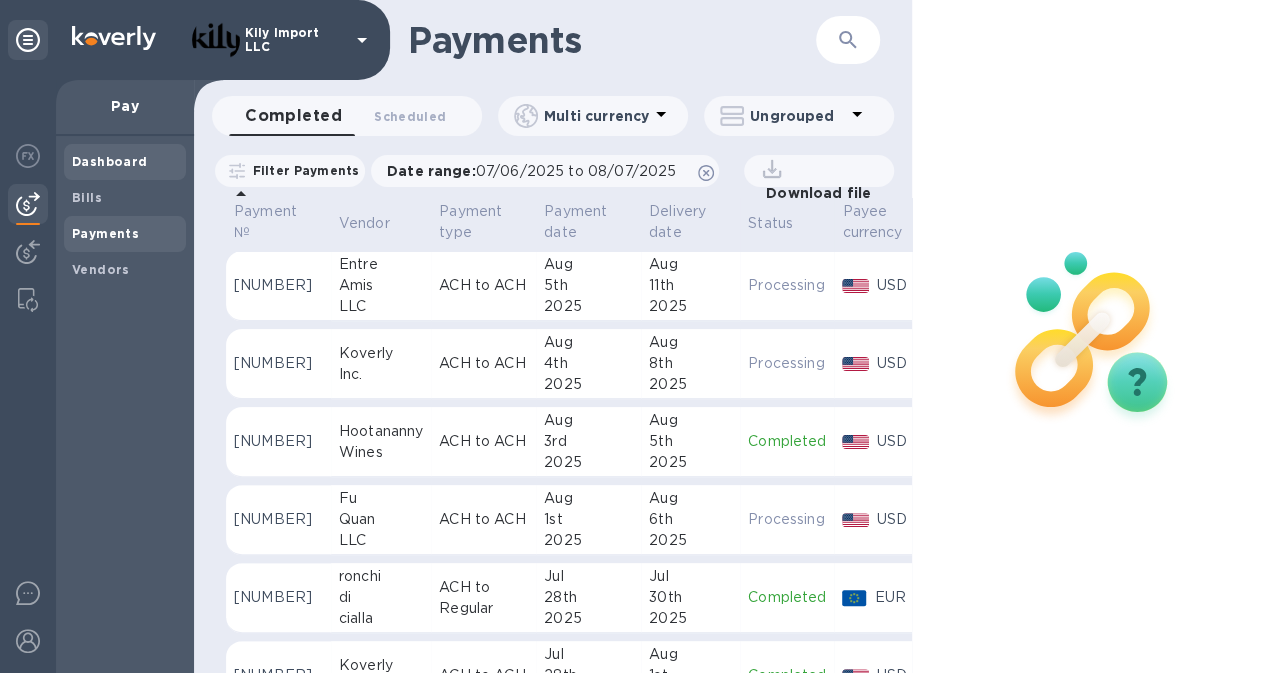 click on "Dashboard" at bounding box center (110, 161) 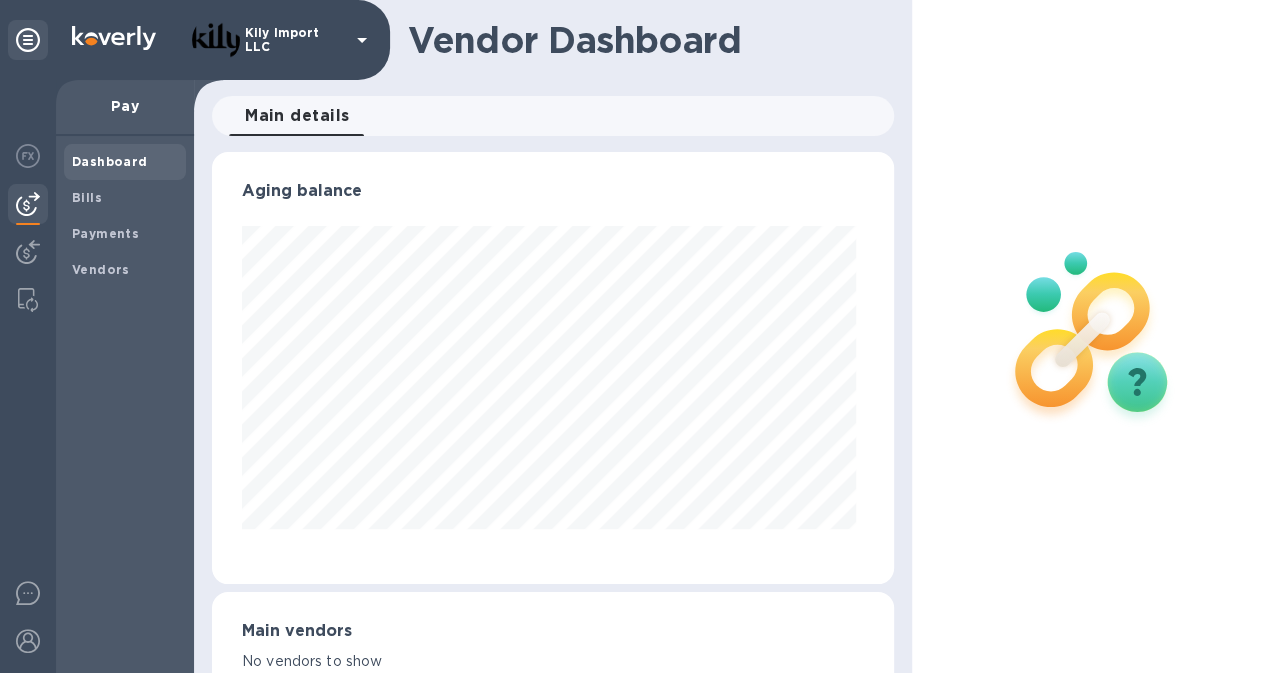 scroll, scrollTop: 999568, scrollLeft: 999326, axis: both 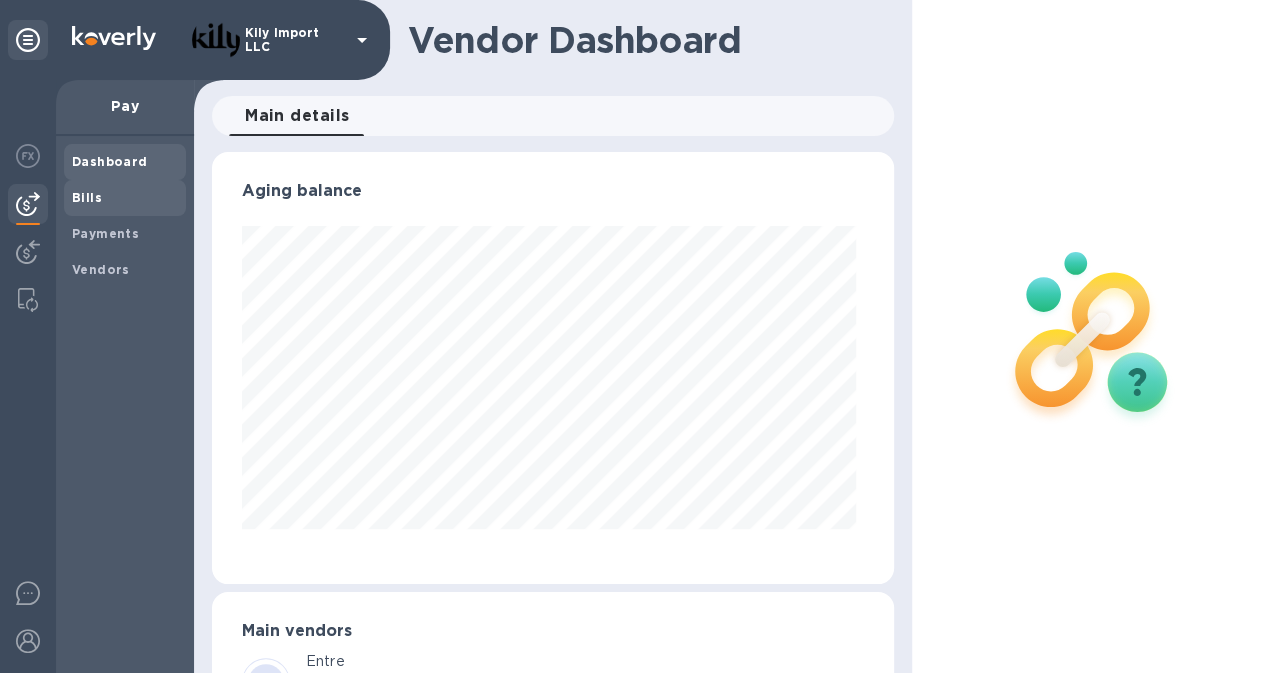 click on "Bills" at bounding box center (87, 198) 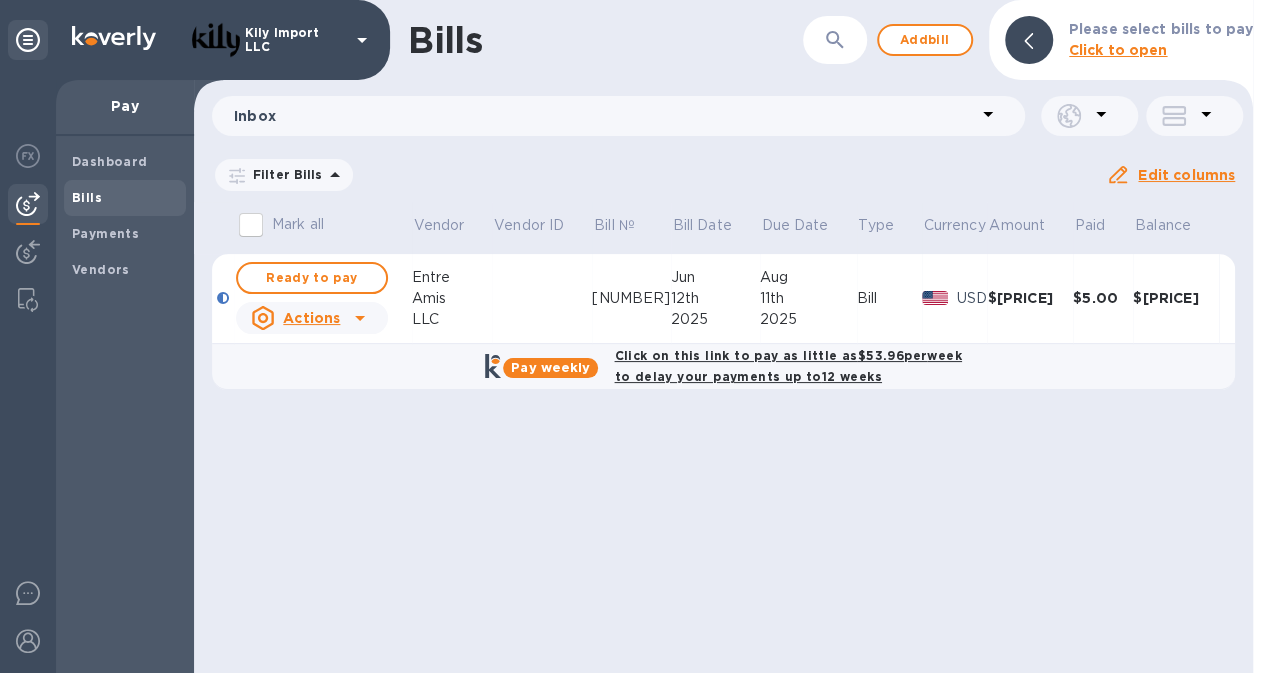 click 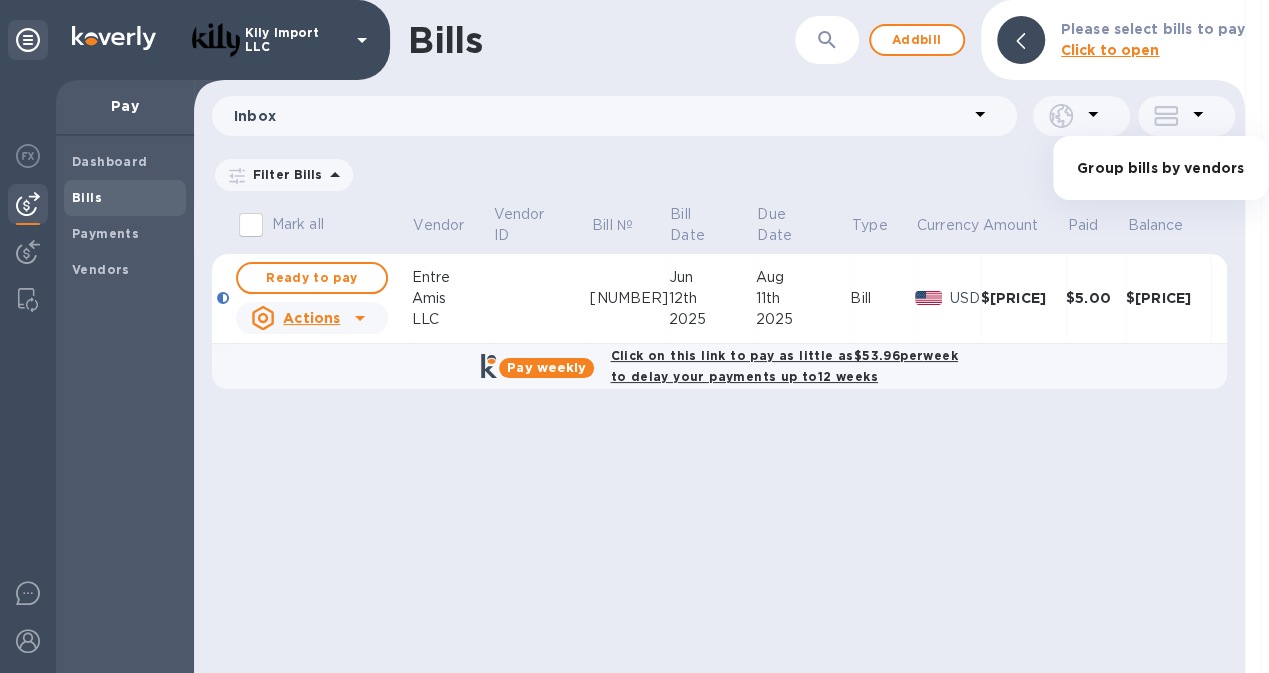 click at bounding box center [634, 336] 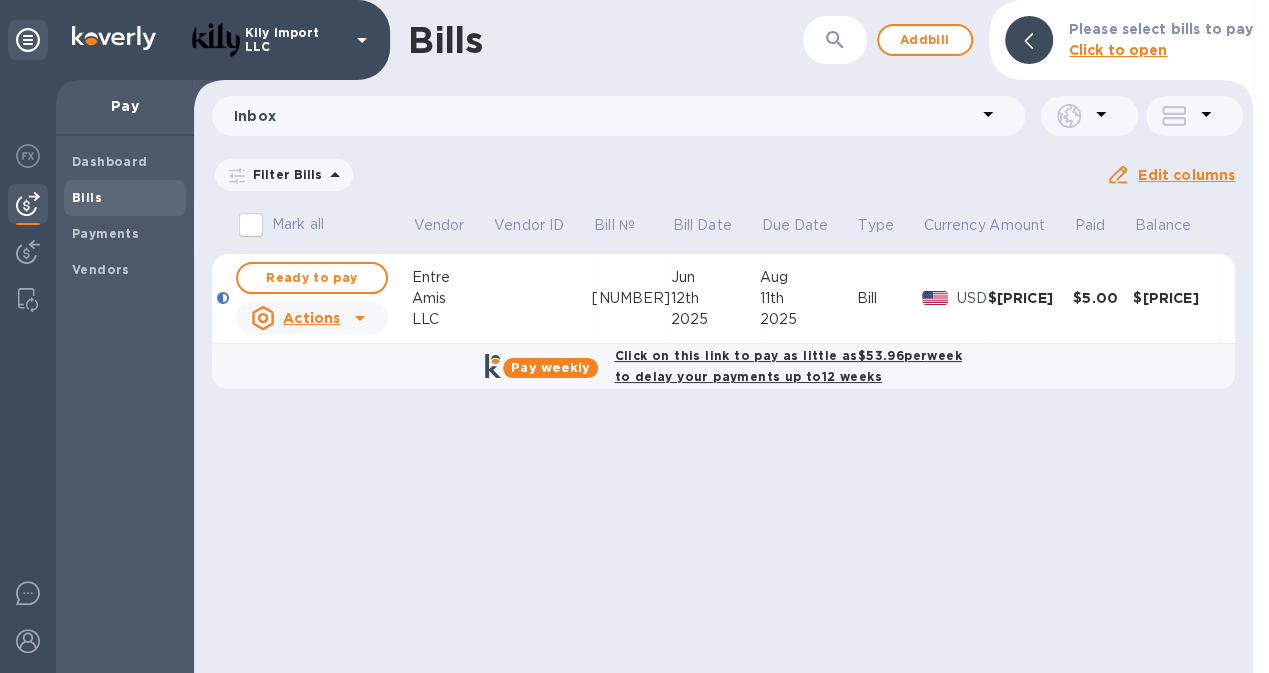 click 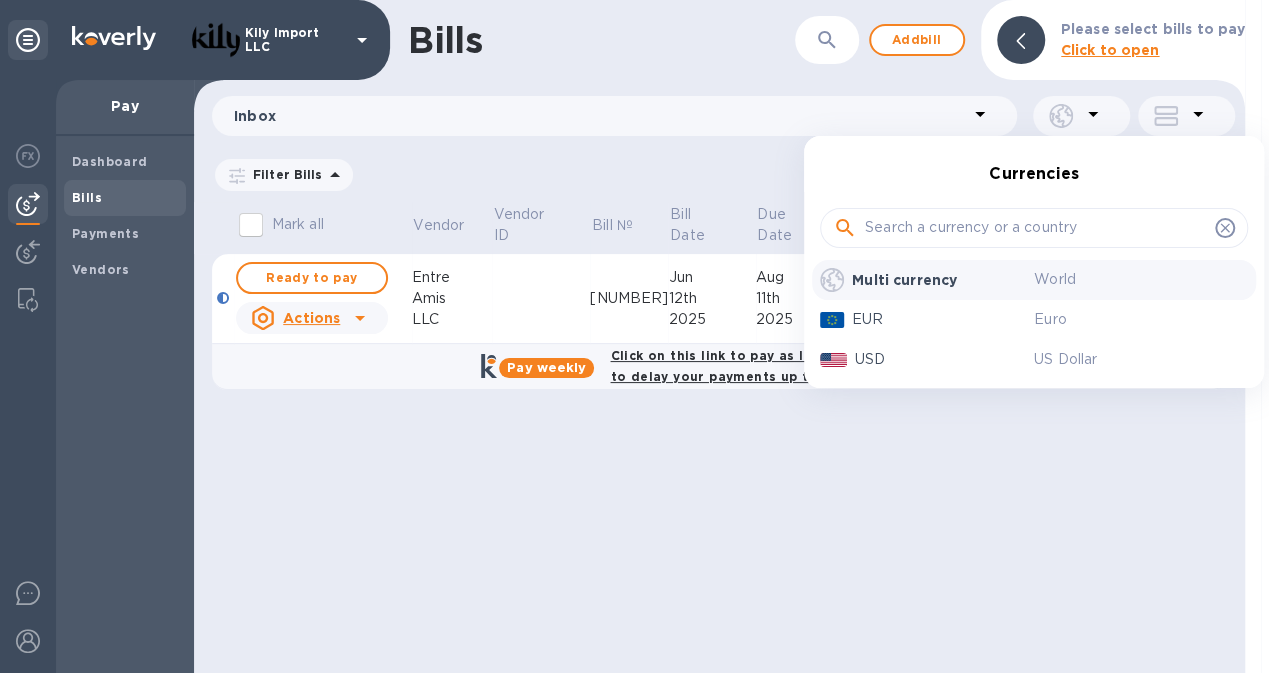 click at bounding box center (634, 336) 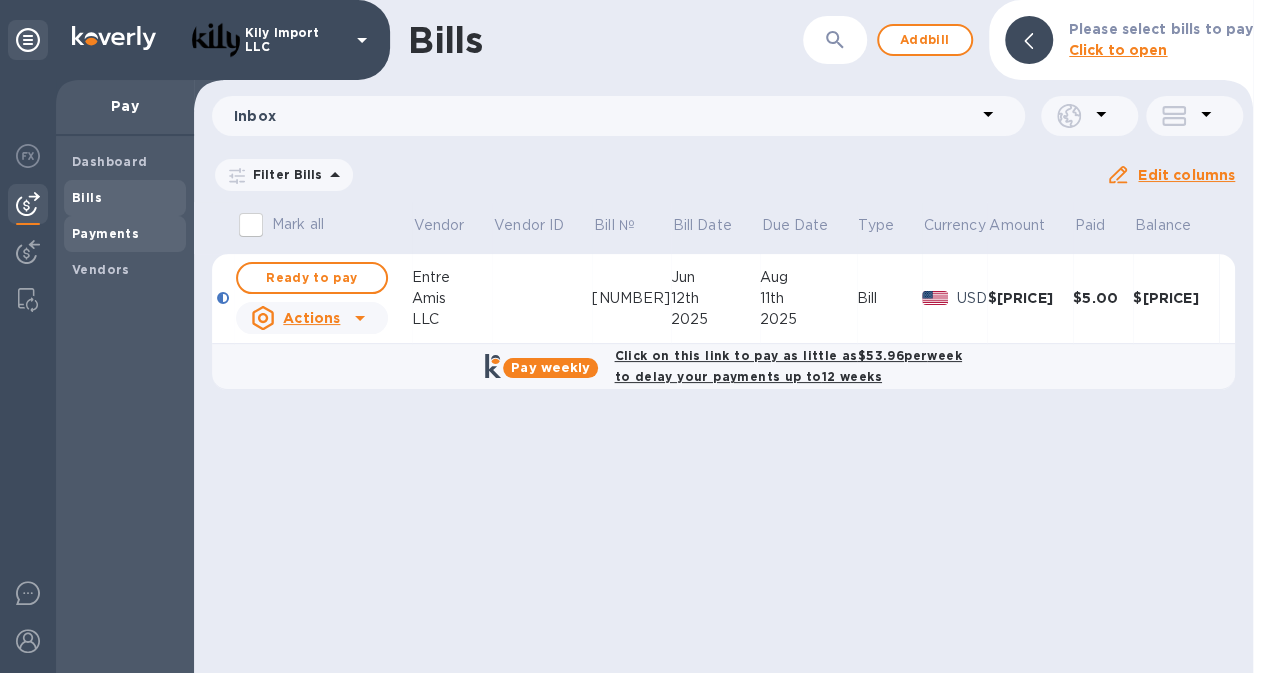 click on "Payments" at bounding box center [105, 233] 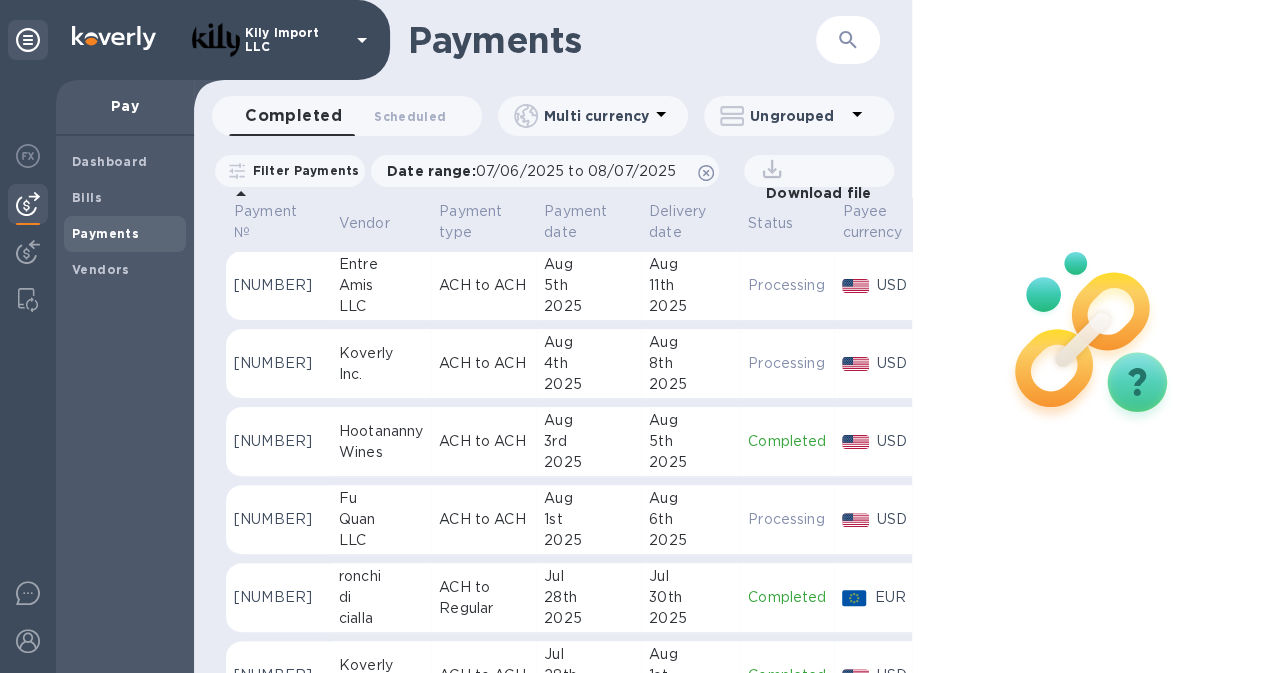 click on "Entre" at bounding box center [381, 264] 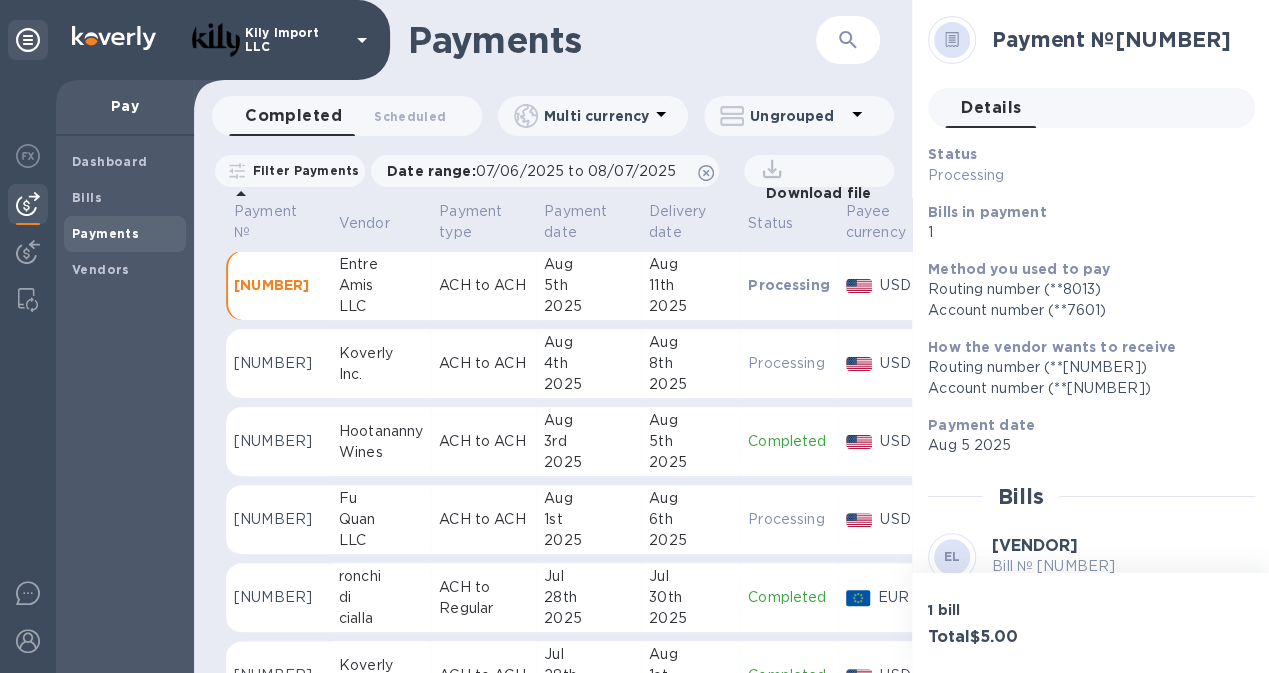 click on "[NUMBER]" at bounding box center [278, 285] 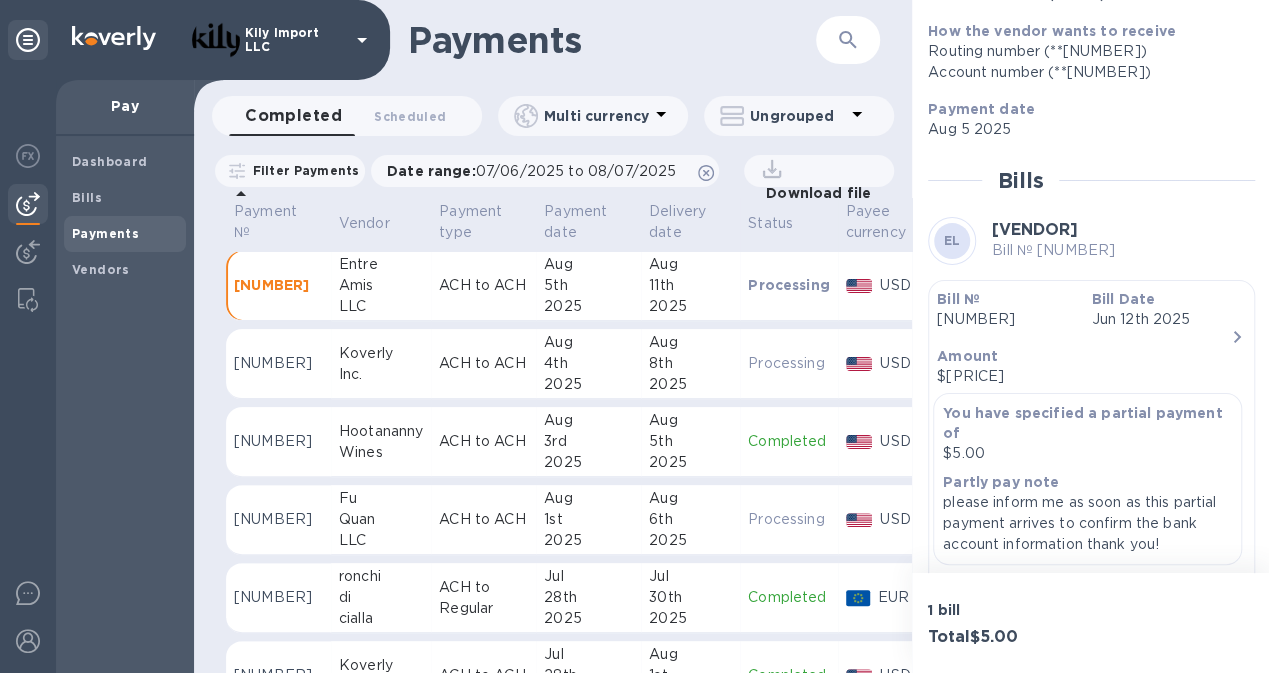scroll, scrollTop: 419, scrollLeft: 0, axis: vertical 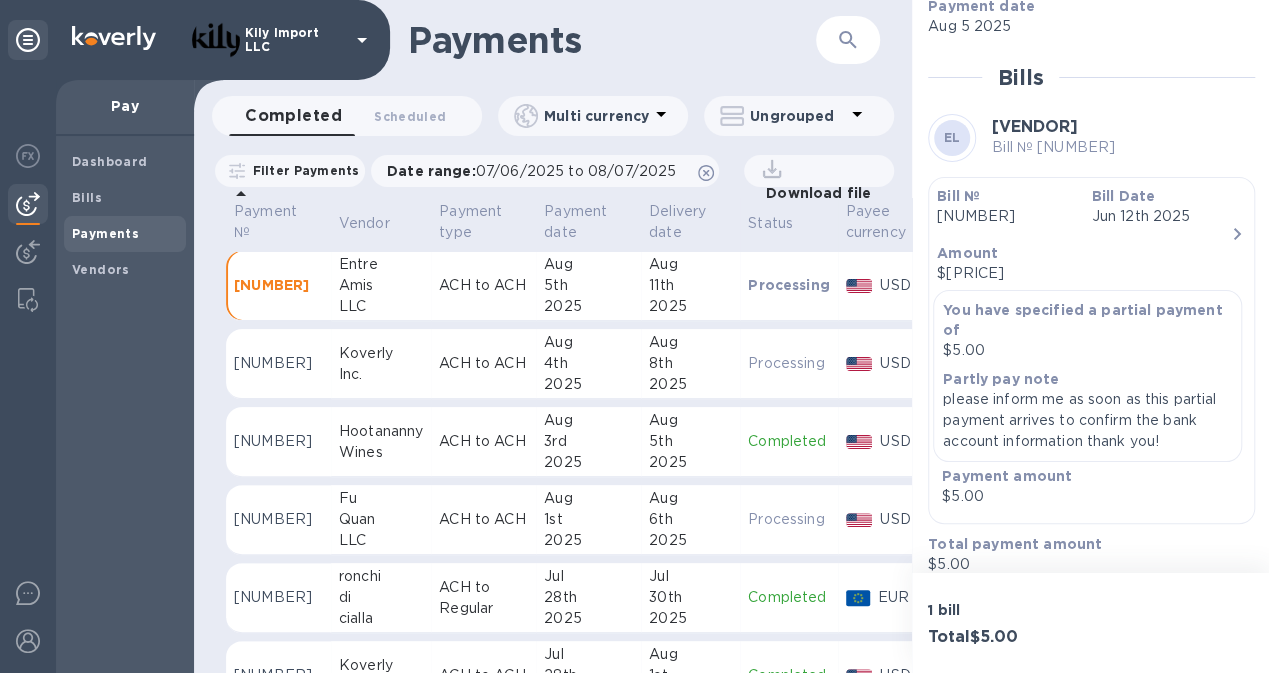 click 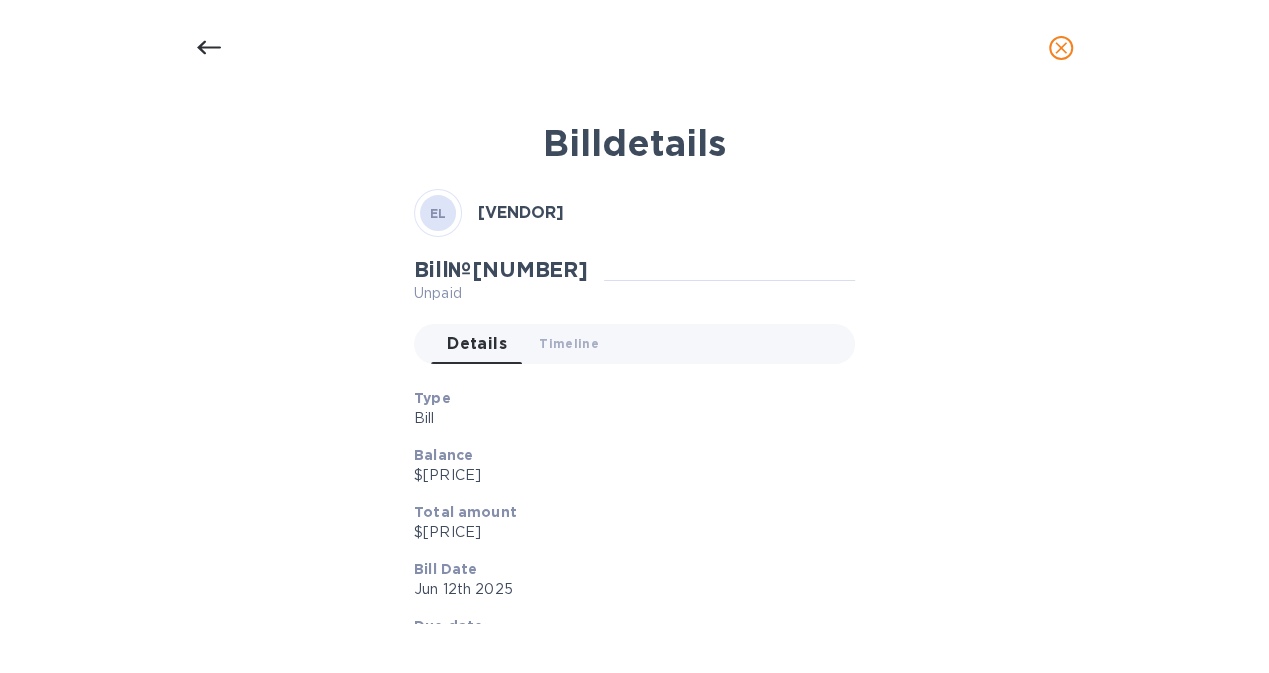 click on "Bill  details [VENDOR] Bill  №  [NUMBER] Unpaid Details 0 Timeline 0 Type Bill Balance $[PRICE] Total amount $[PRICE] Bill Date [DATE] Due date [DATE] Payment № [NUMBER] Partly pay note please inform me as soon as this partial payment arrives to confirm the bank account information thank you! Payment amount $[PRICE] Payment №  [NUMBER] Processing Bills in payment 1 Method you used to pay Routing number (**[NUMBER])  Account number (**[NUMBER]) How the vendor wants to receive Routing number (**[NUMBER])  Account number (**[NUMBER]) Payment date [DATE] Bills [VENDOR] Bill № [NUMBER] Bill № [NUMBER] Bill Date [DATE] Amount $[PRICE] You have specified a partial payment of $[PRICE] Partly pay note please inform me as soon as this partial payment arrives to confirm the bank account information thank you! Payment amount $[PRICE] Total payment amount $[PRICE]" at bounding box center (635, 366) 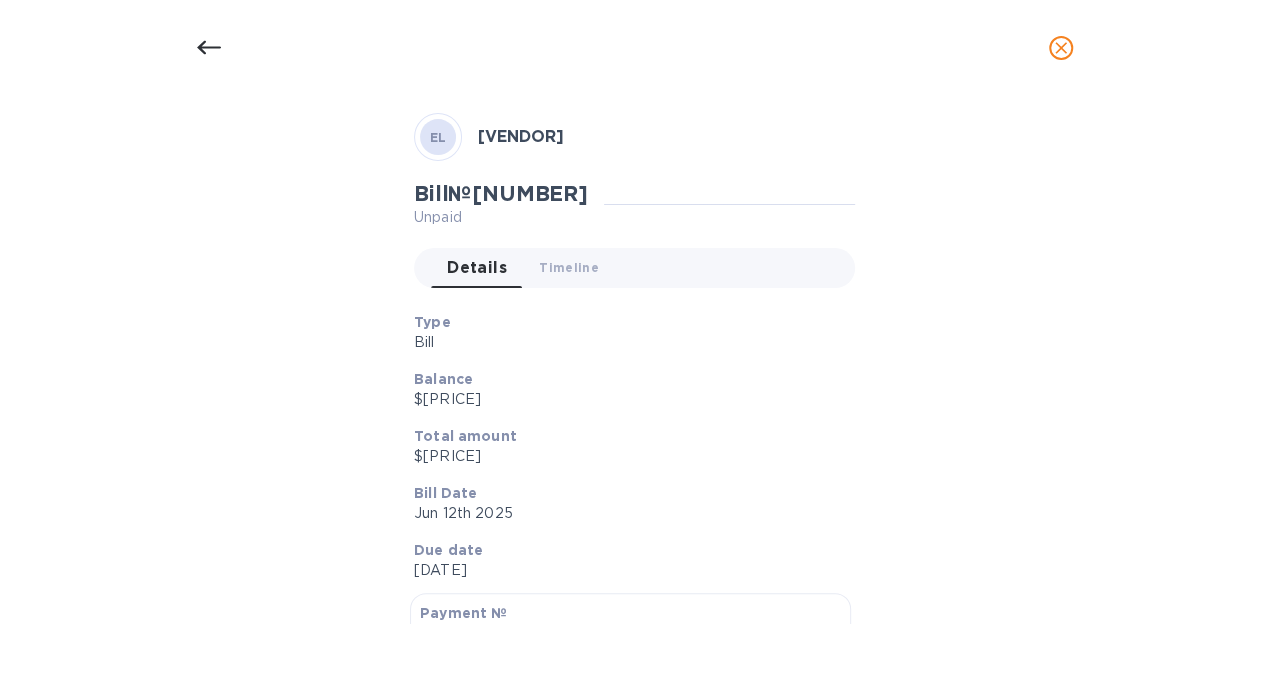 scroll, scrollTop: 88, scrollLeft: 0, axis: vertical 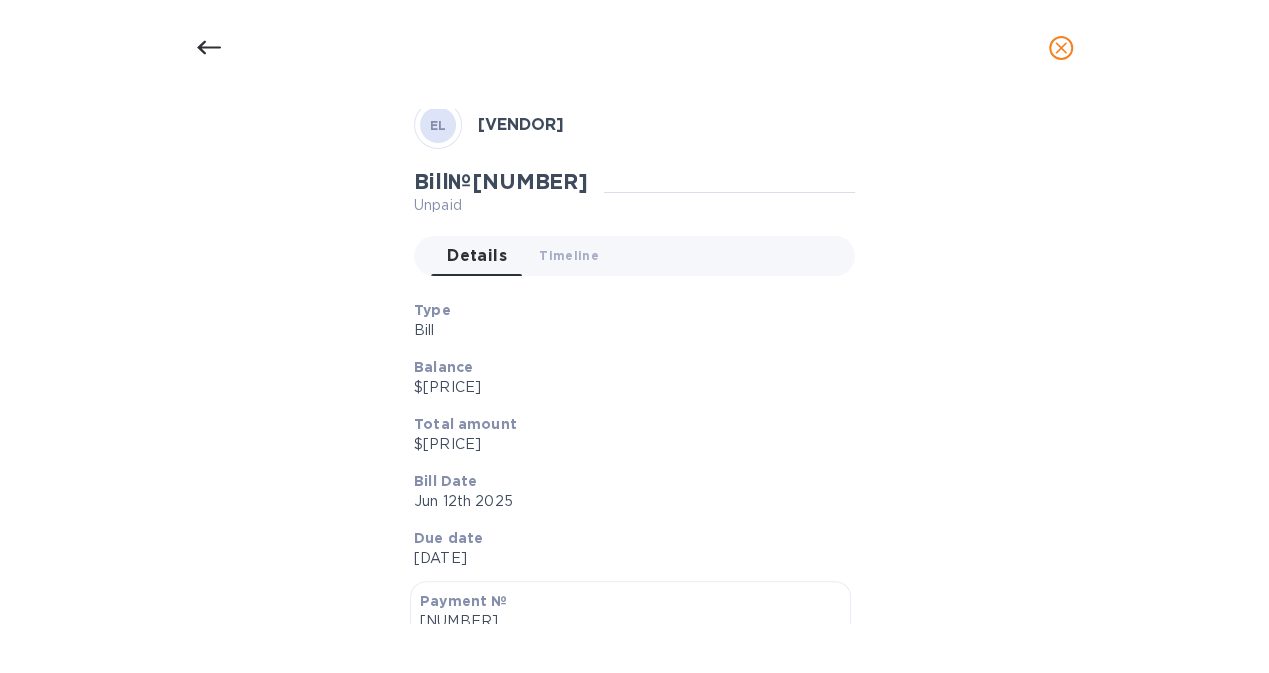 click on "Total amount" at bounding box center (465, 424) 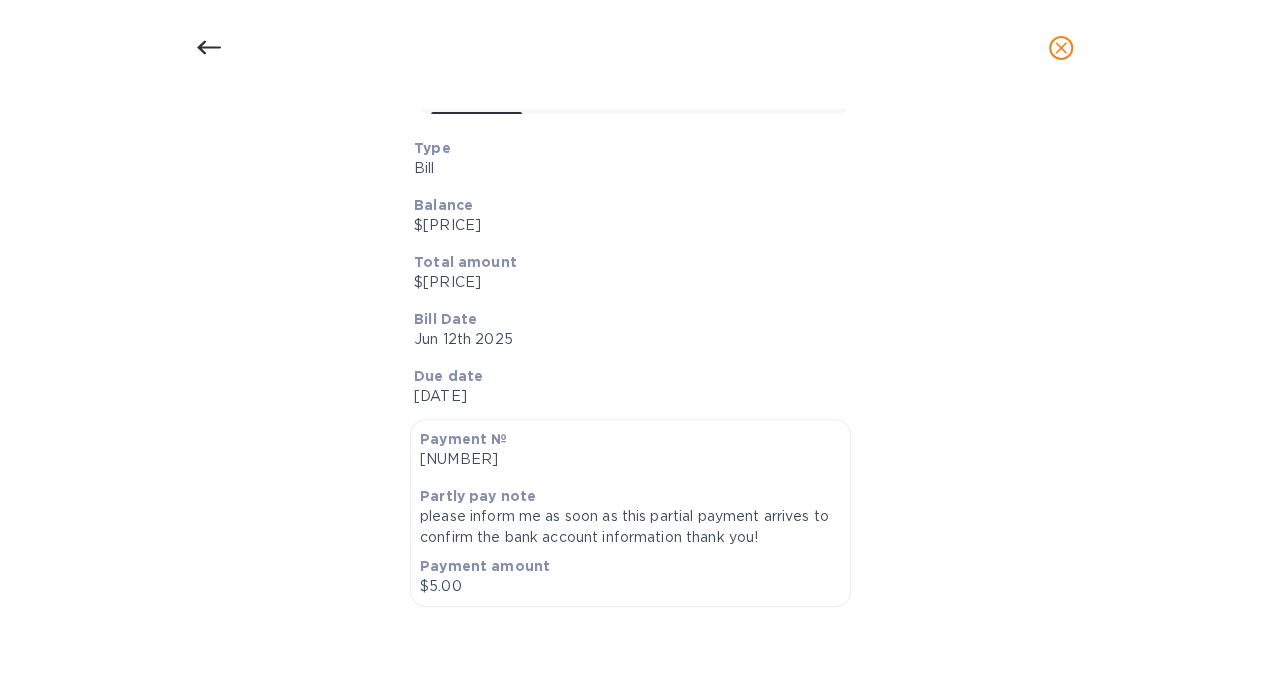 scroll, scrollTop: 266, scrollLeft: 0, axis: vertical 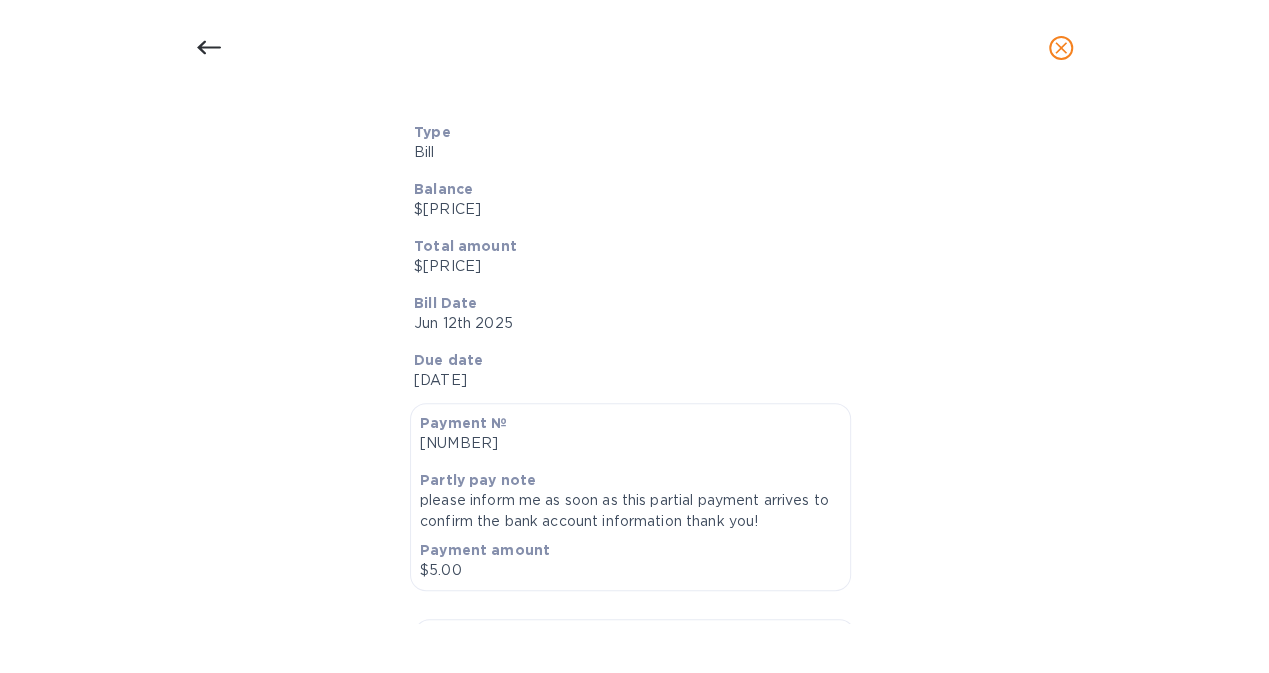 click on "[NUMBER]" at bounding box center (630, 443) 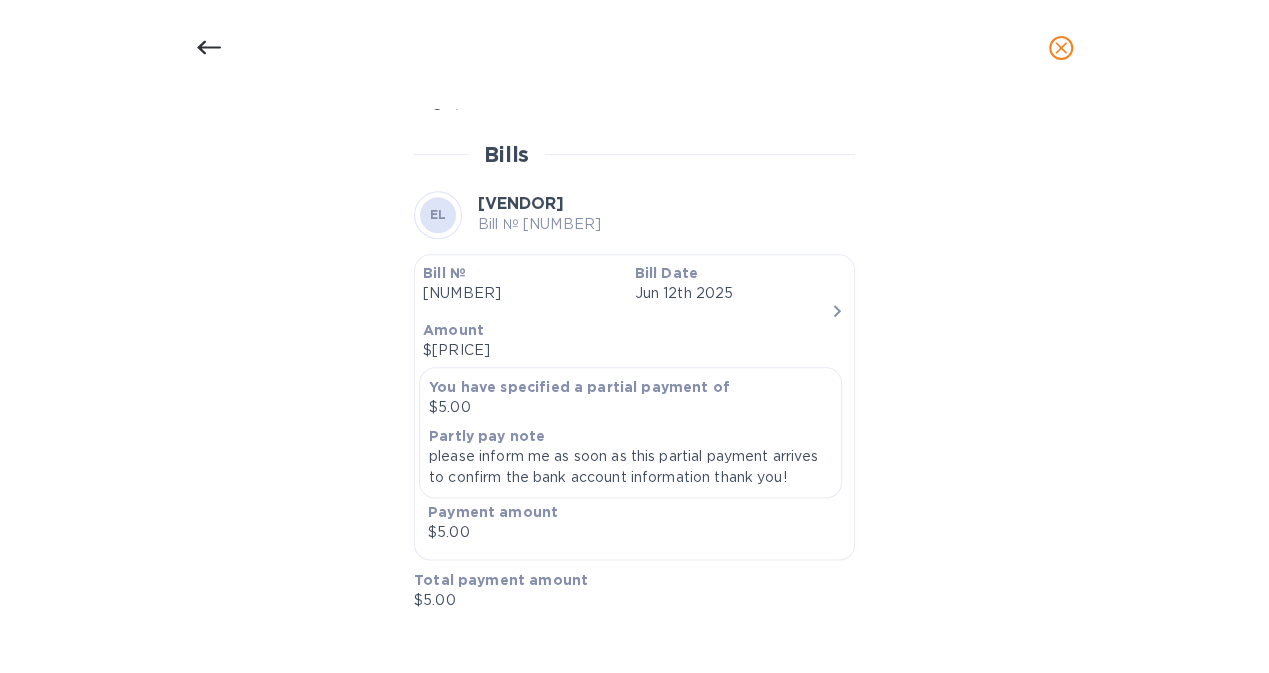 scroll, scrollTop: 1155, scrollLeft: 0, axis: vertical 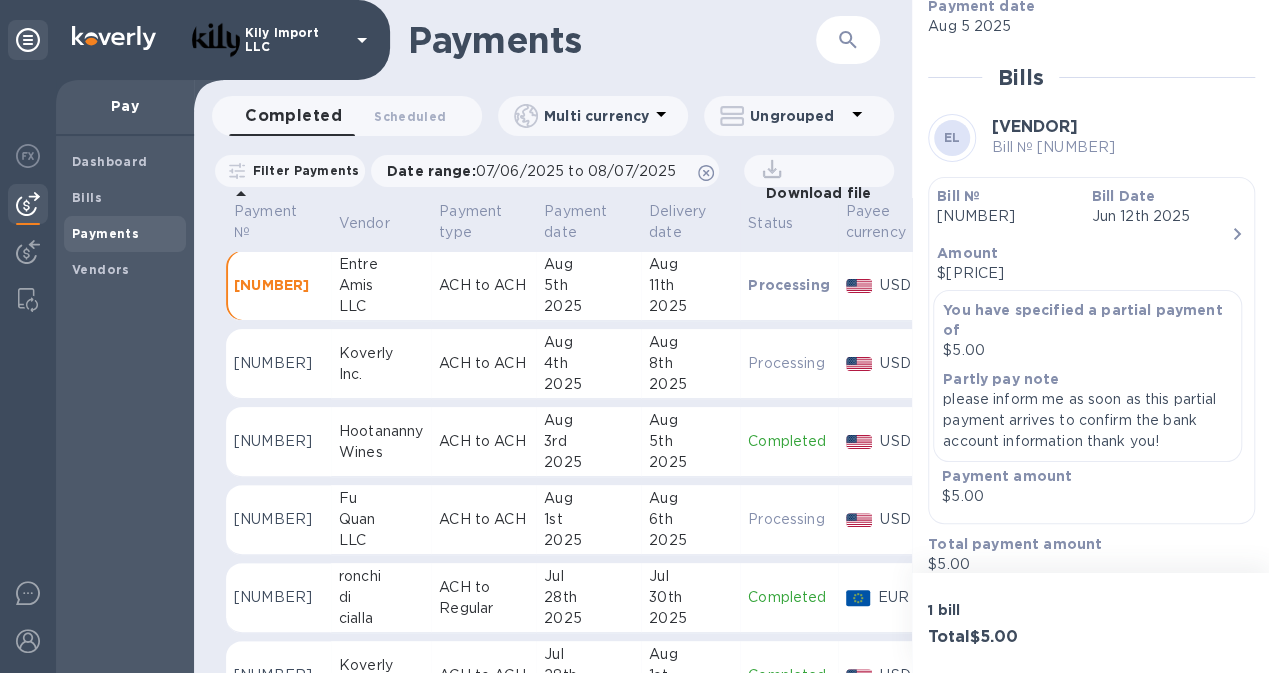 click on "5th" at bounding box center [588, 285] 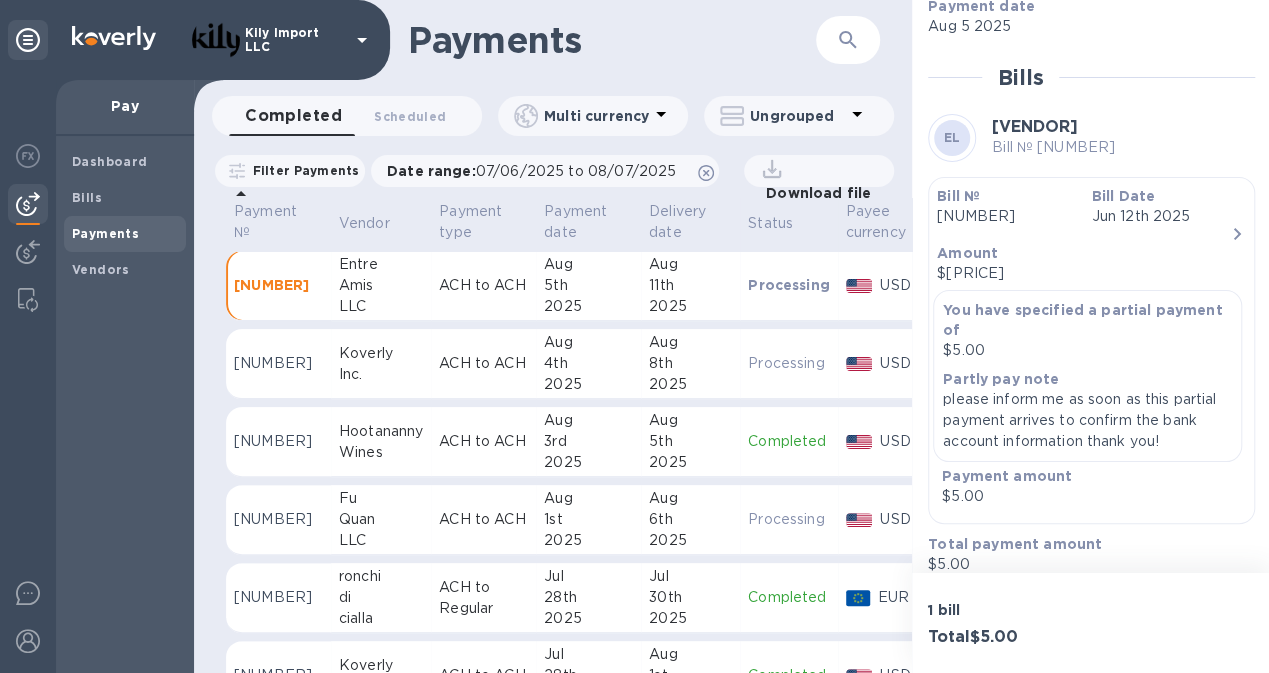 click on "Bill № [NUMBER] Bill Date [DATE] Amount $[PRICE] You have specified a partial payment of $[PRICE] Partly pay note please inform me as soon as this partial payment arrives to confirm the bank account information thank you! Payment amount $[PRICE]" at bounding box center [1091, 350] 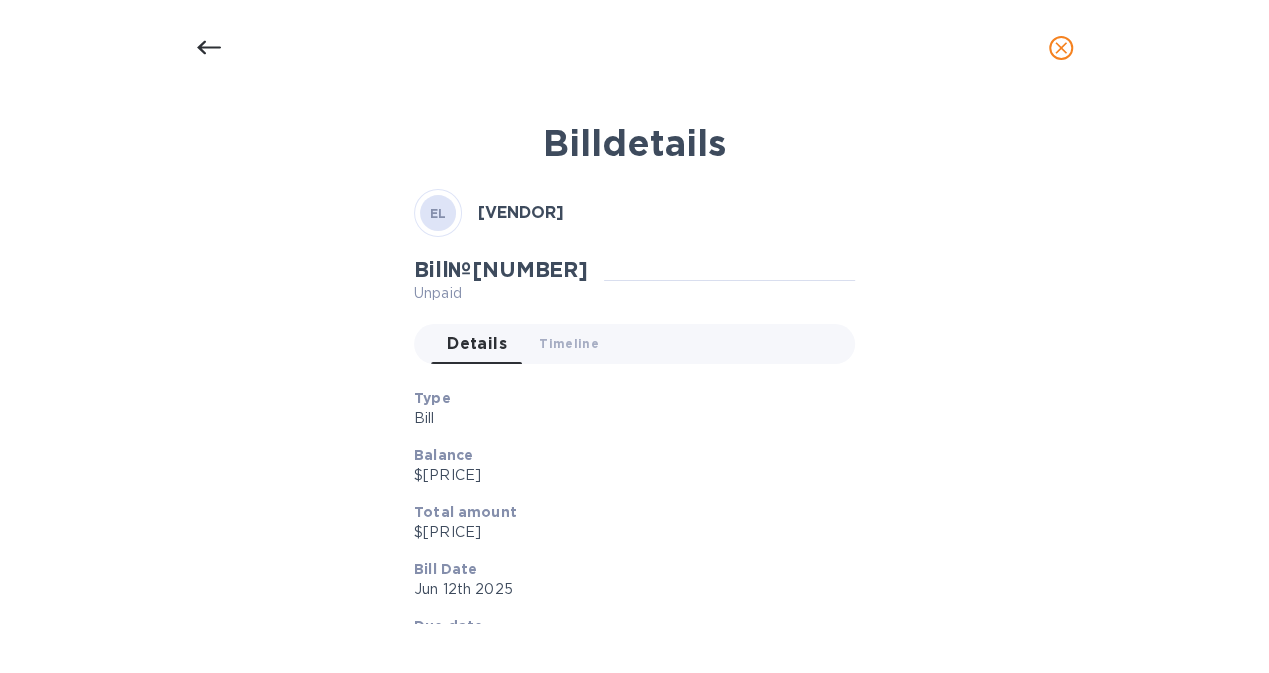 scroll, scrollTop: 0, scrollLeft: 0, axis: both 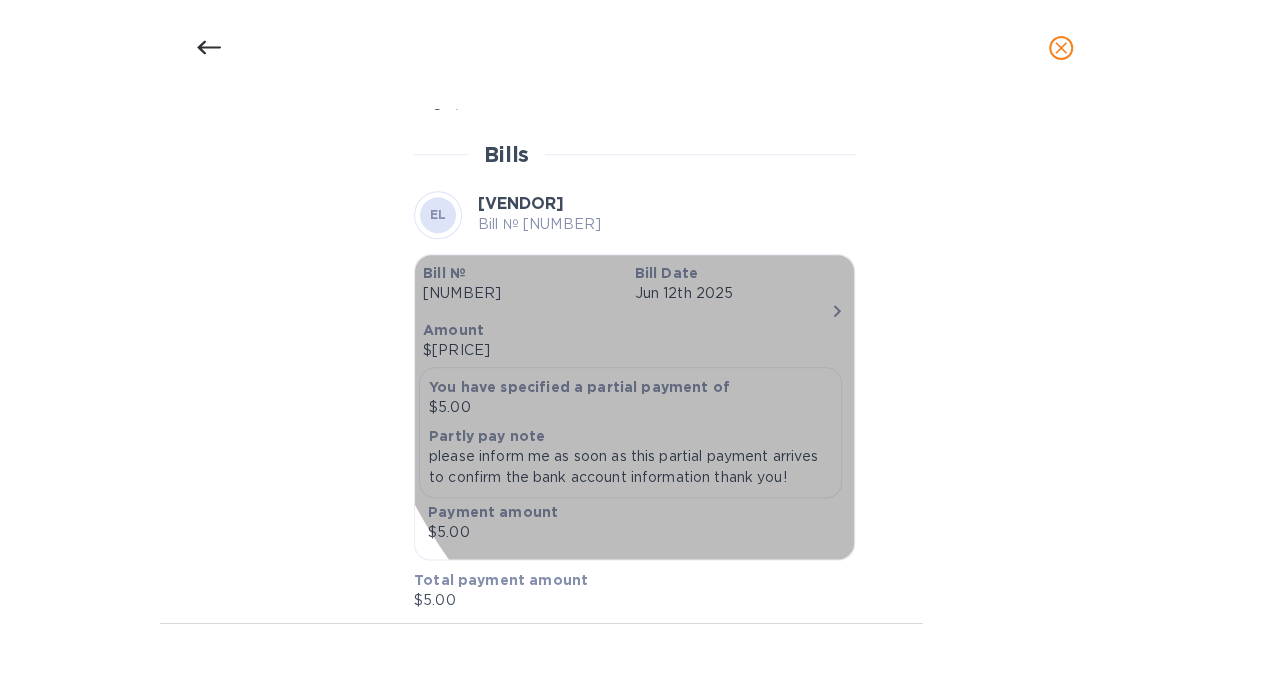 click 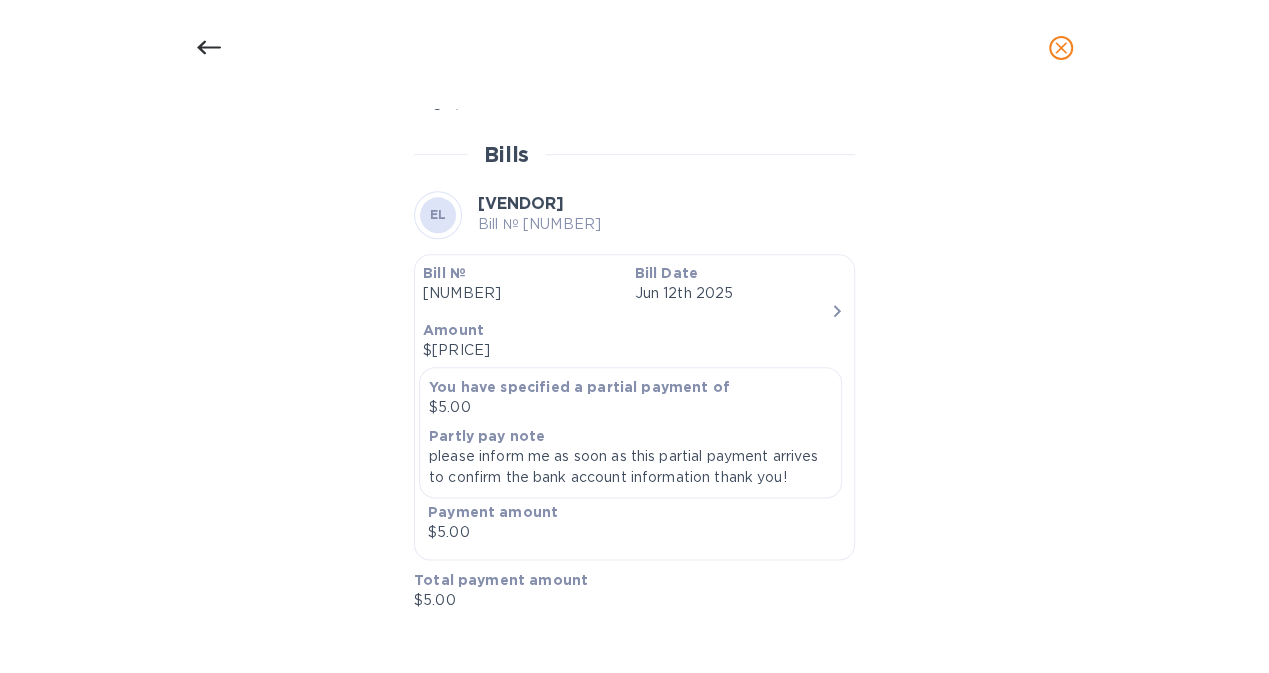 click on "Bill № [NUMBER]" at bounding box center [539, 224] 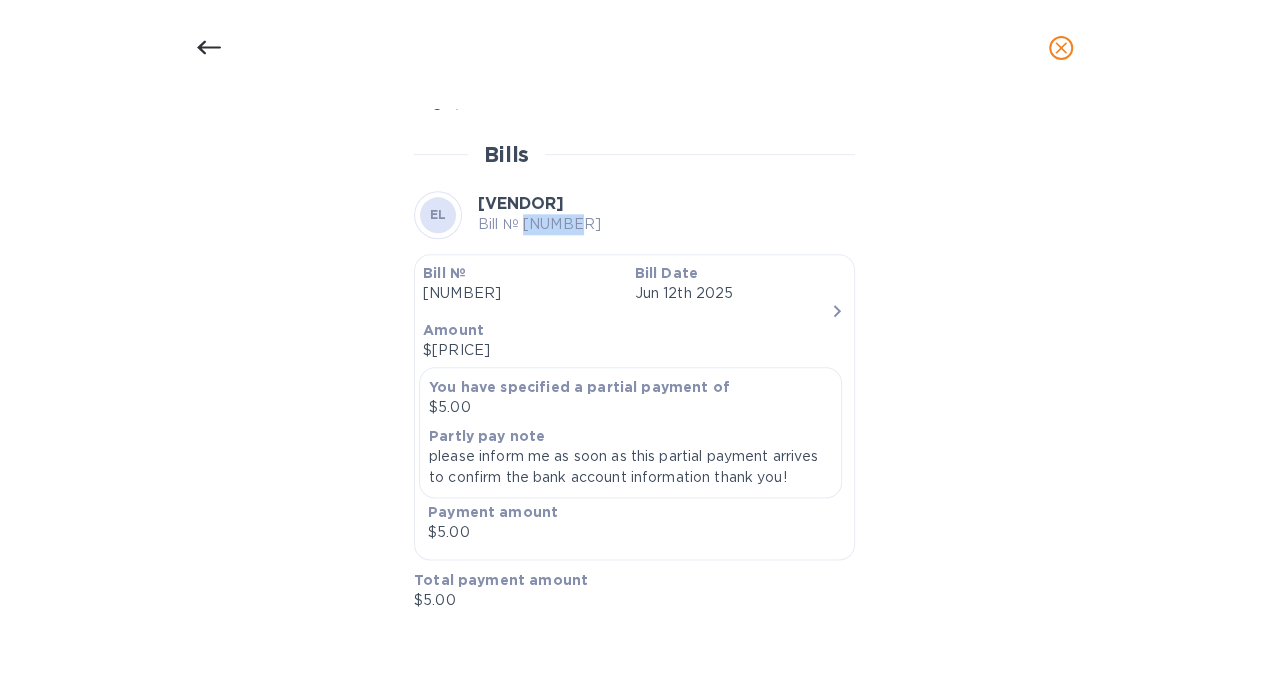 drag, startPoint x: 572, startPoint y: 280, endPoint x: 521, endPoint y: 280, distance: 51 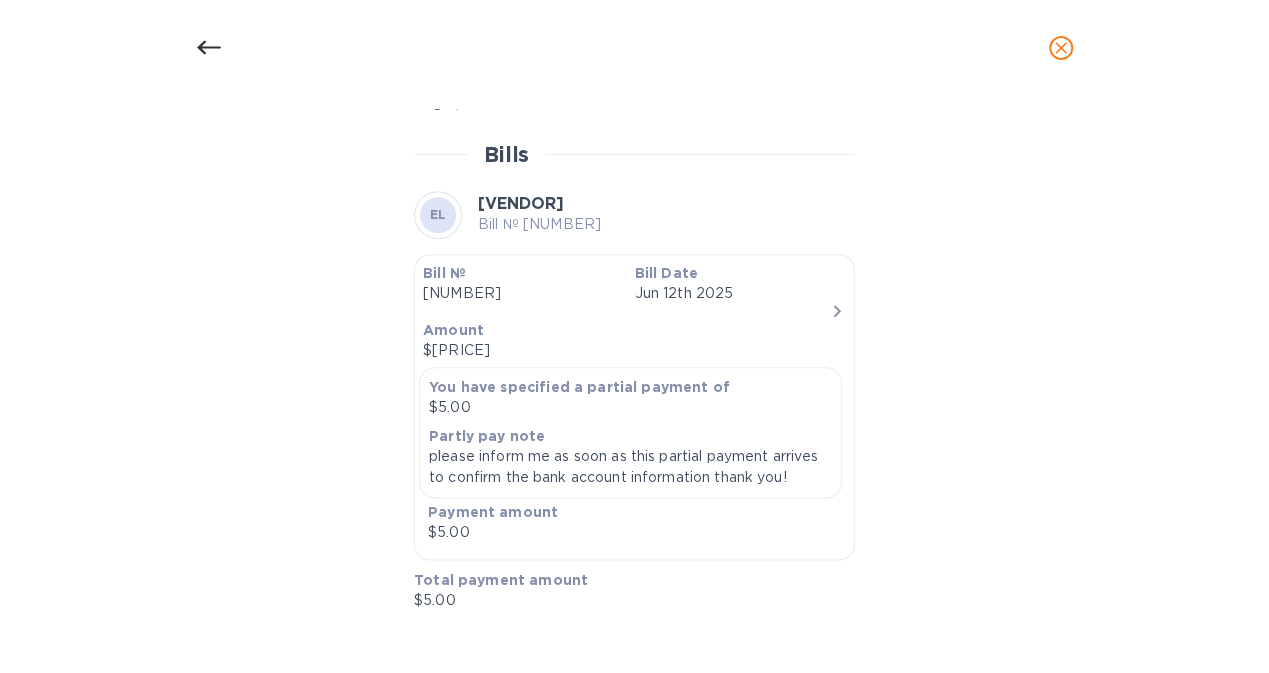 click 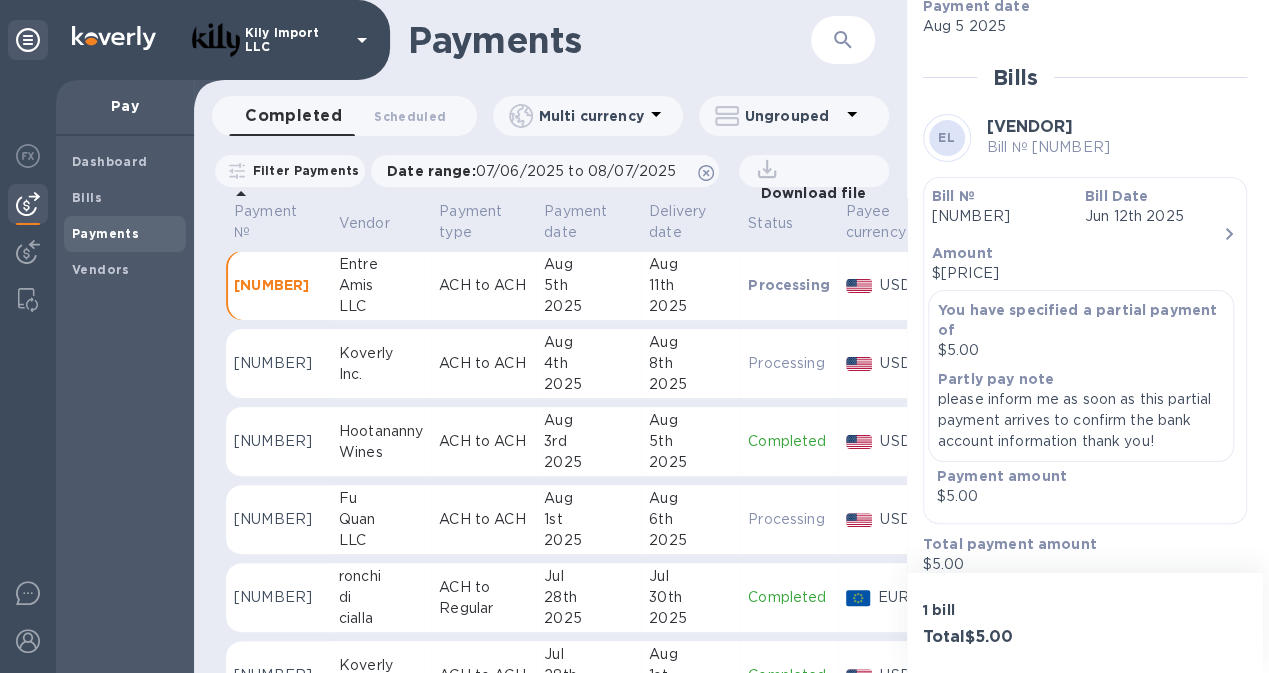 scroll, scrollTop: 922, scrollLeft: 0, axis: vertical 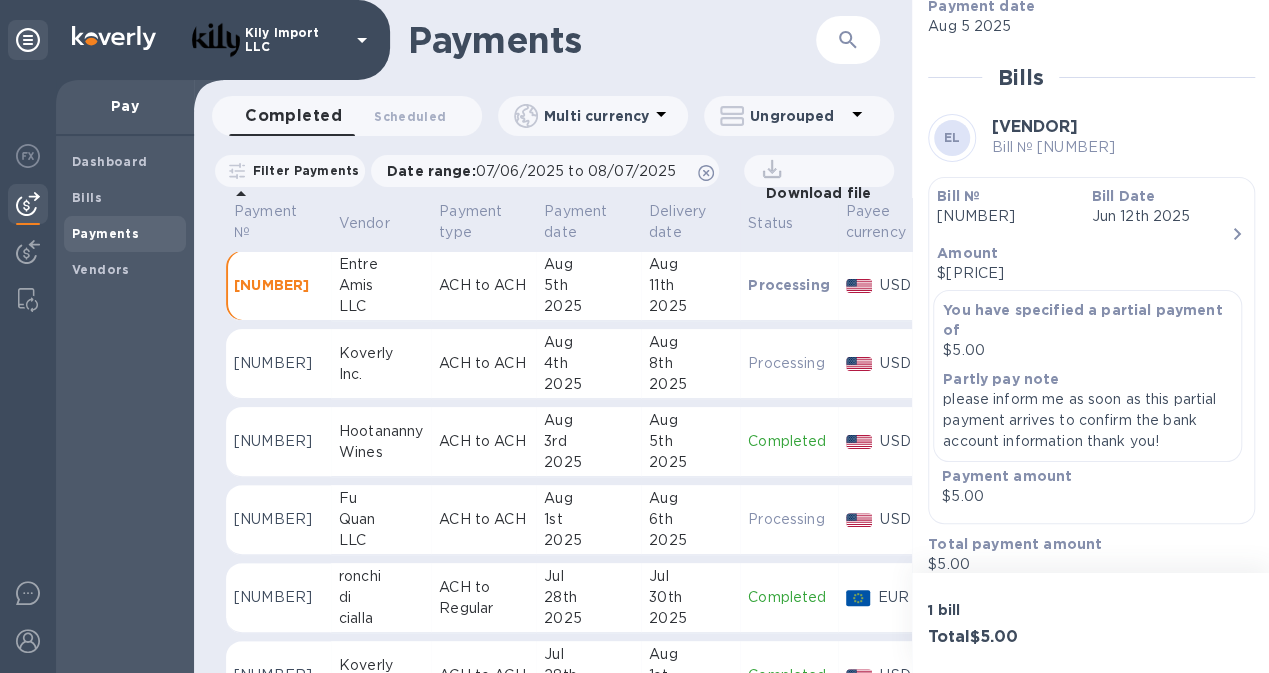 click on "Pay" at bounding box center (125, 106) 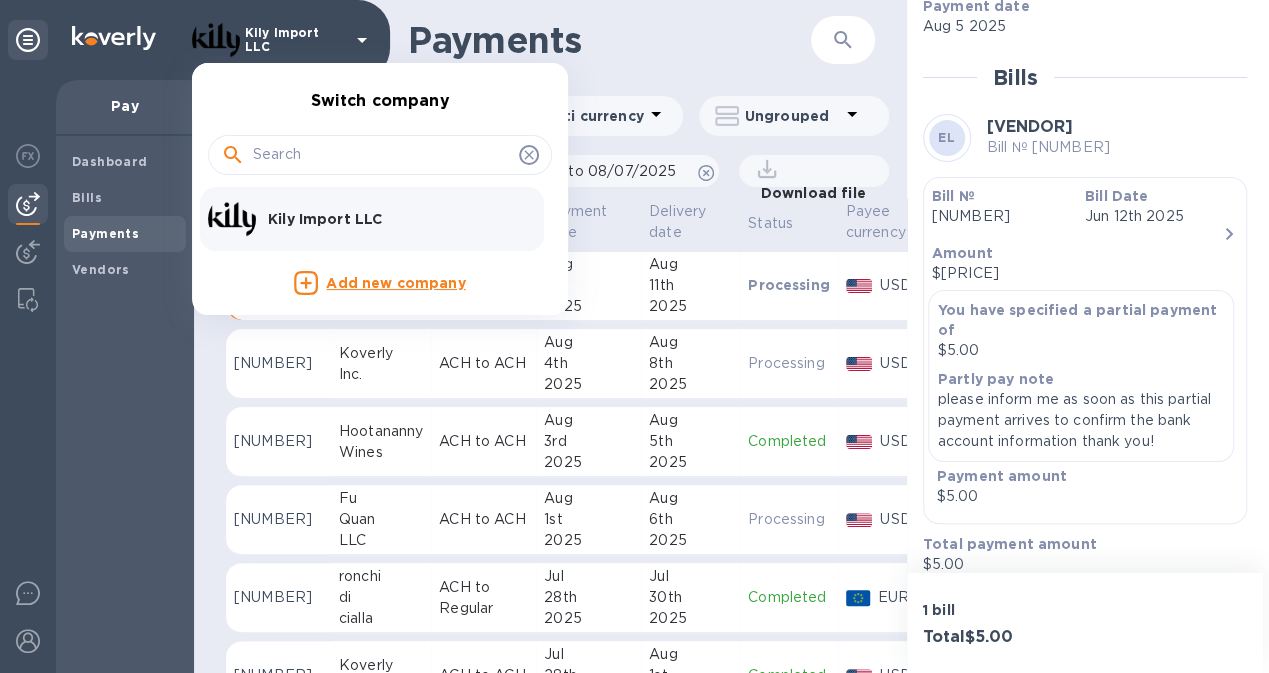 click at bounding box center (634, 336) 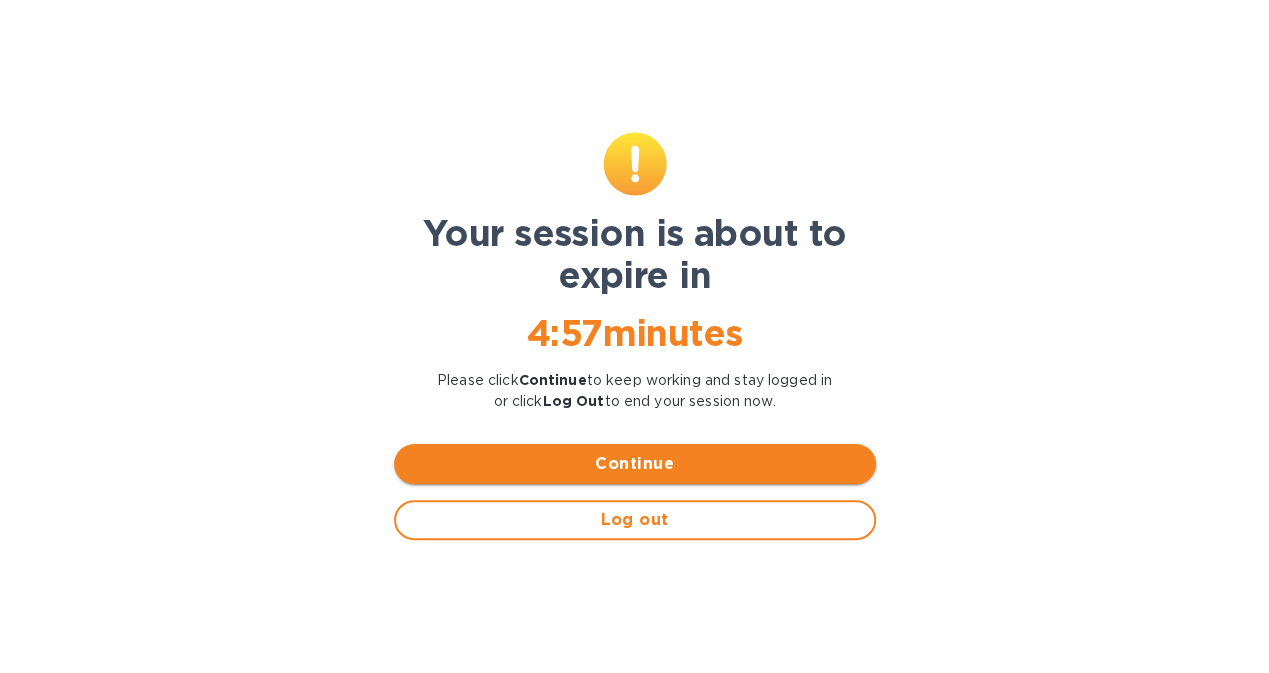 click on "Continue" at bounding box center [635, 464] 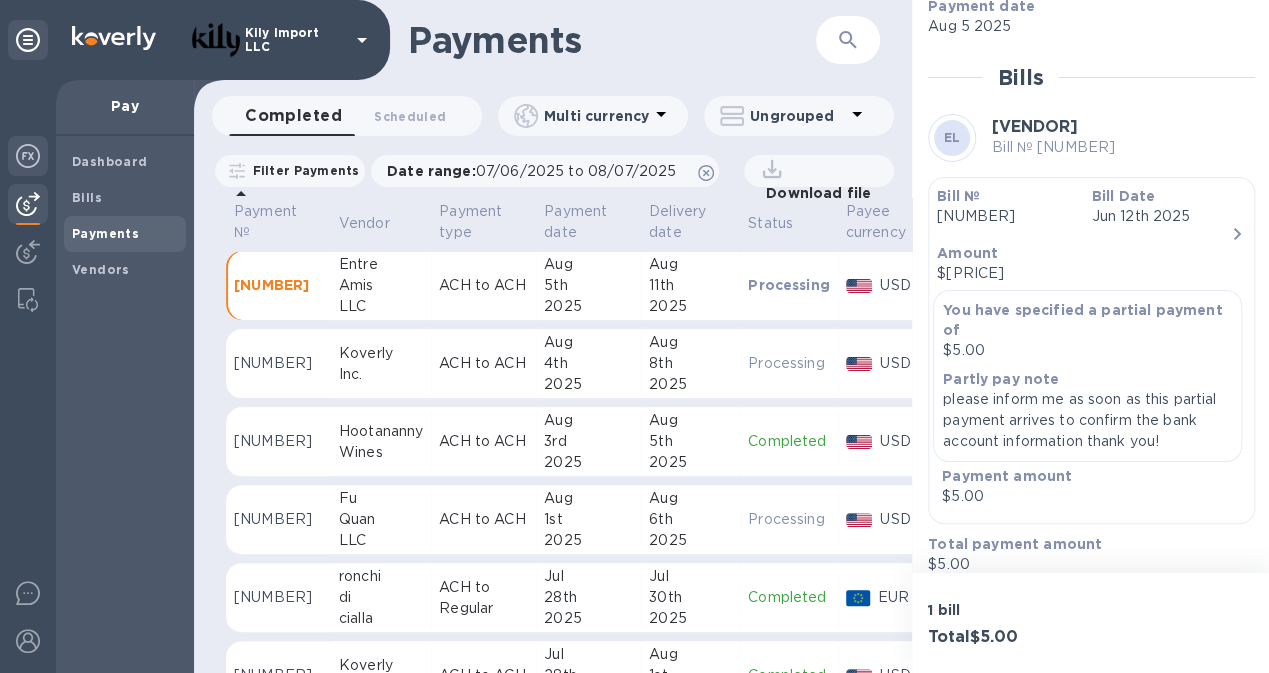 click at bounding box center [28, 156] 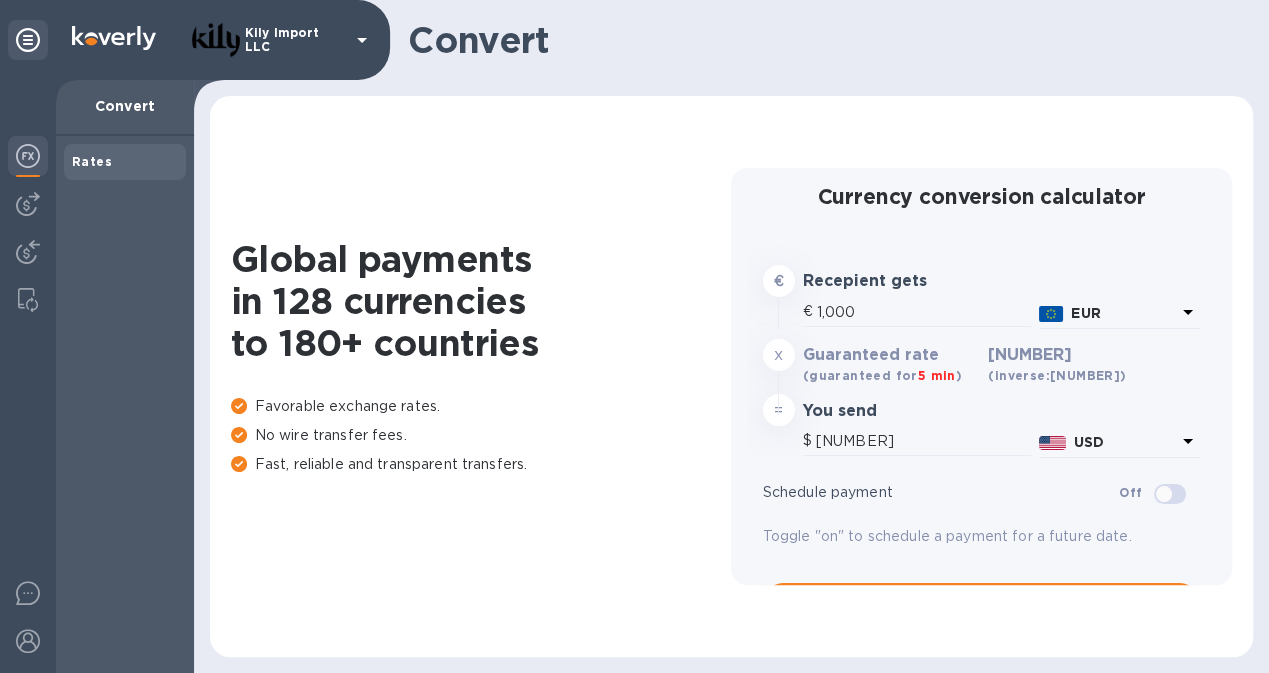 type on "[NUMBER]" 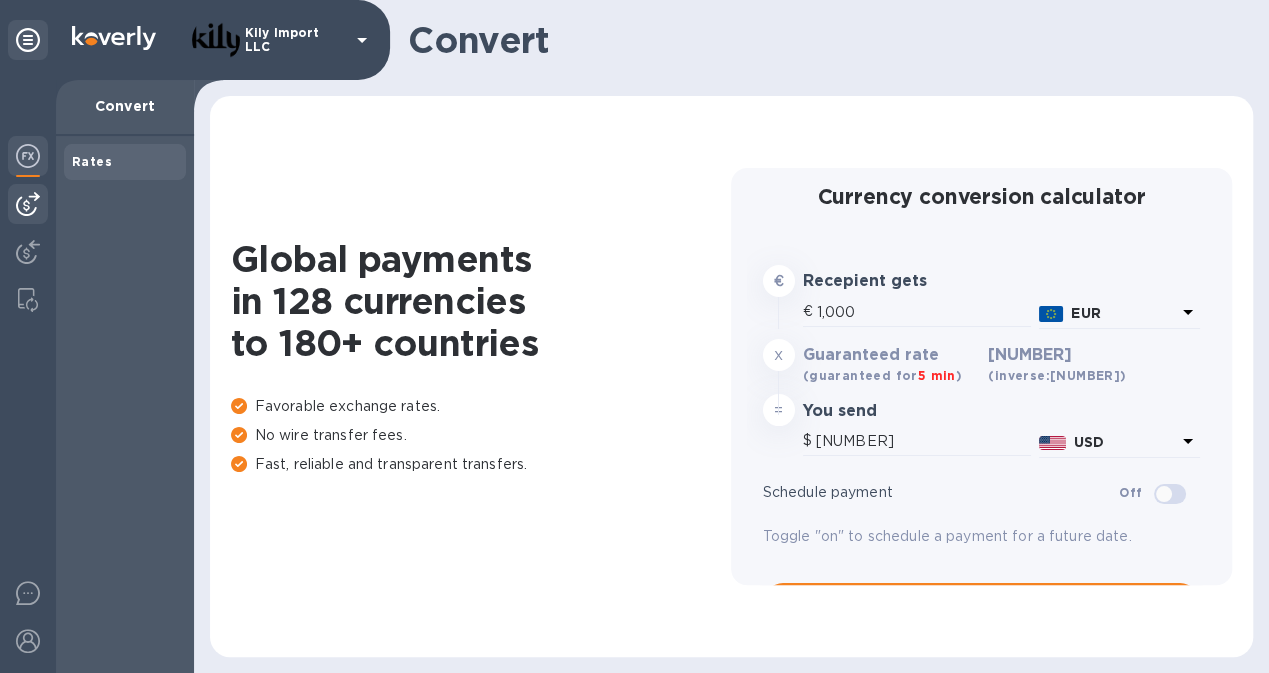 click at bounding box center [28, 204] 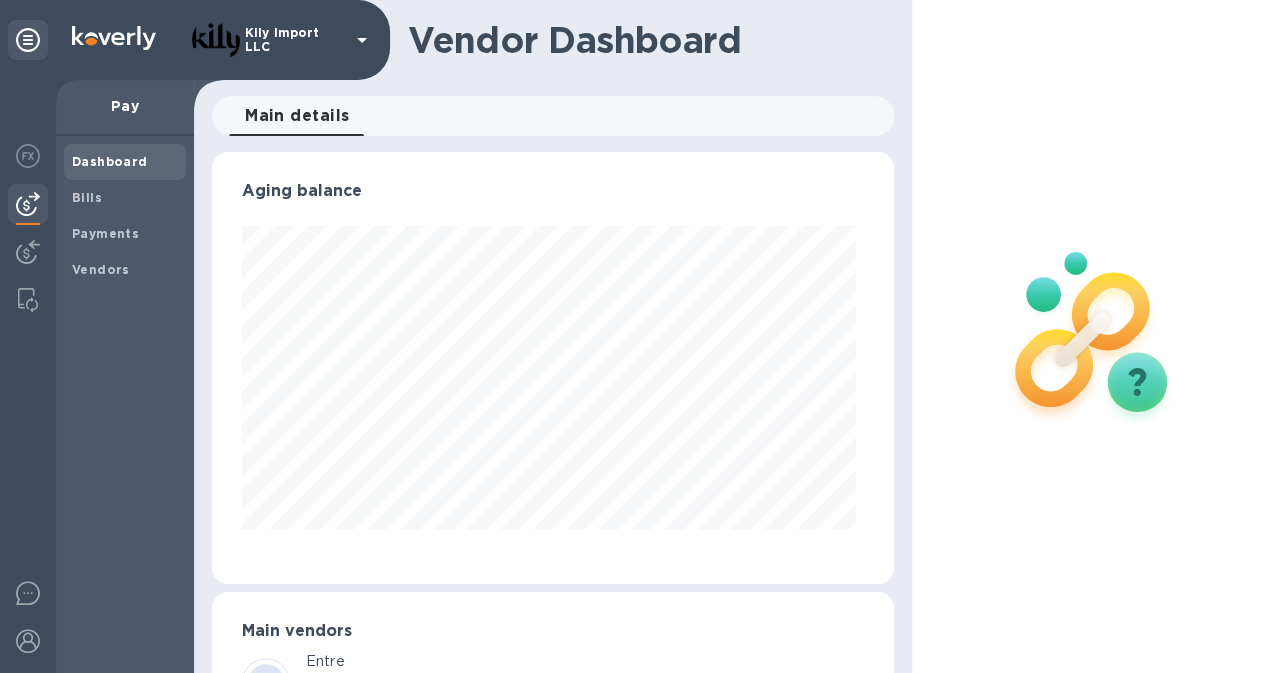 scroll, scrollTop: 999568, scrollLeft: 999326, axis: both 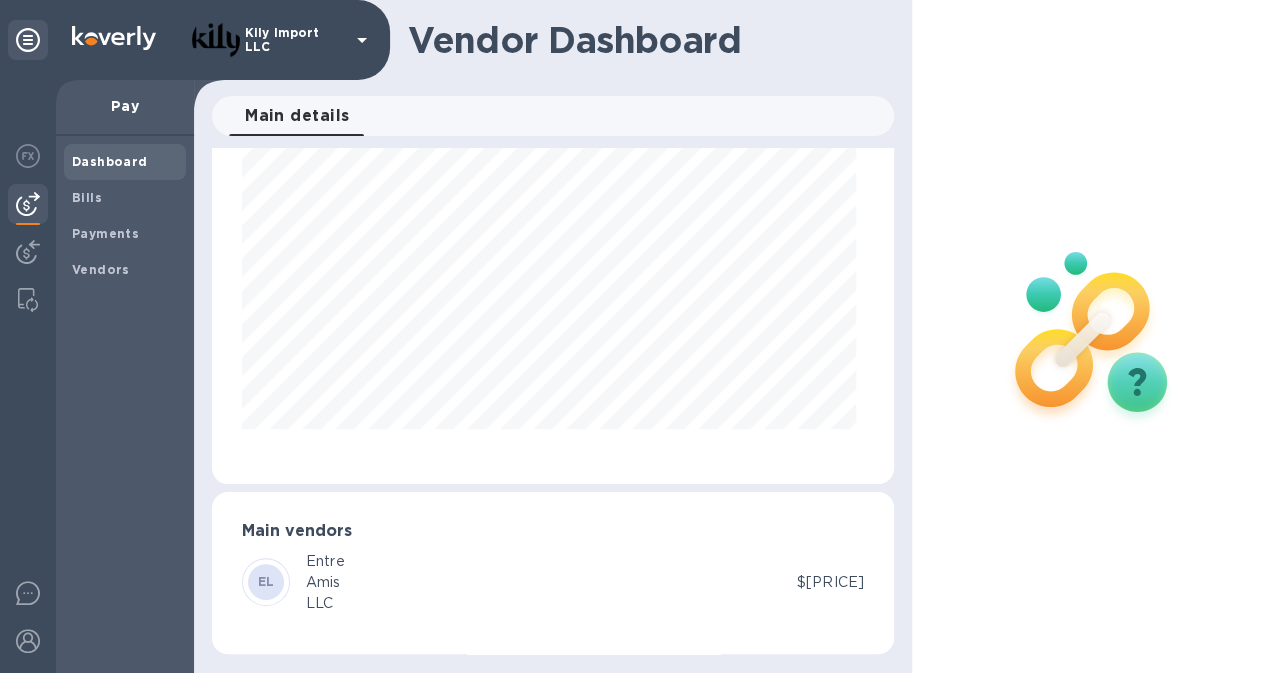 click on "[VENDOR]" at bounding box center [519, 582] 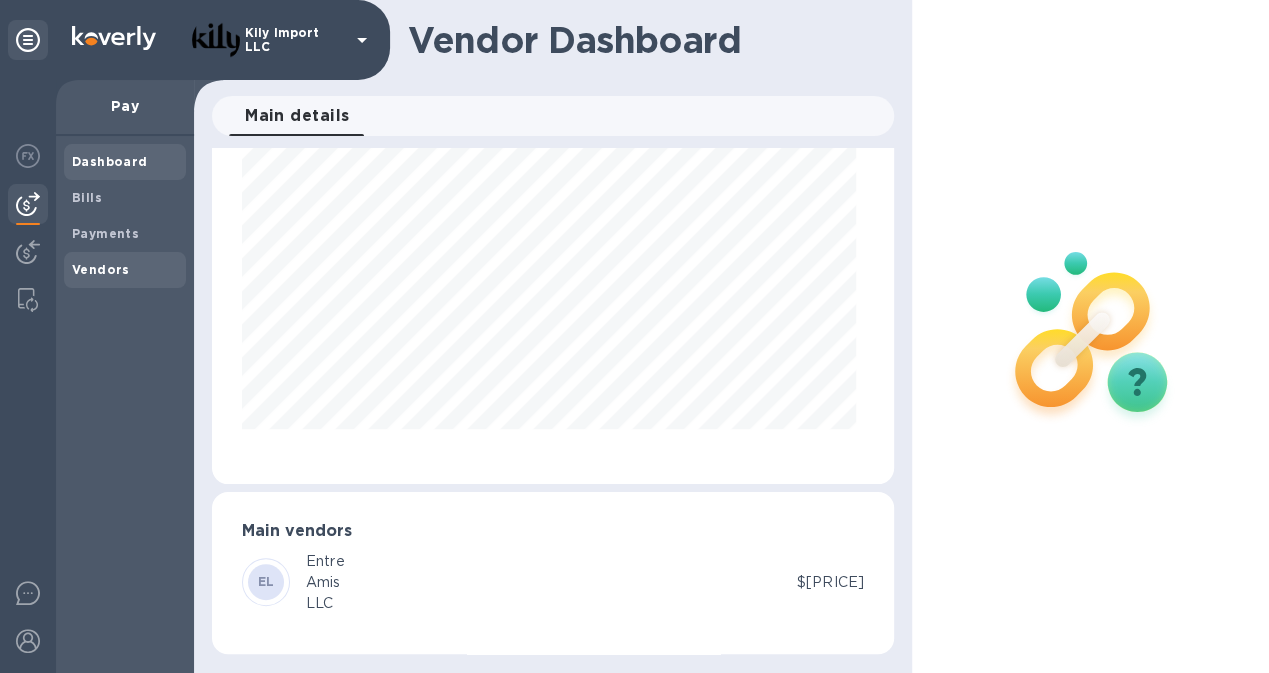 click on "Vendors" at bounding box center [125, 270] 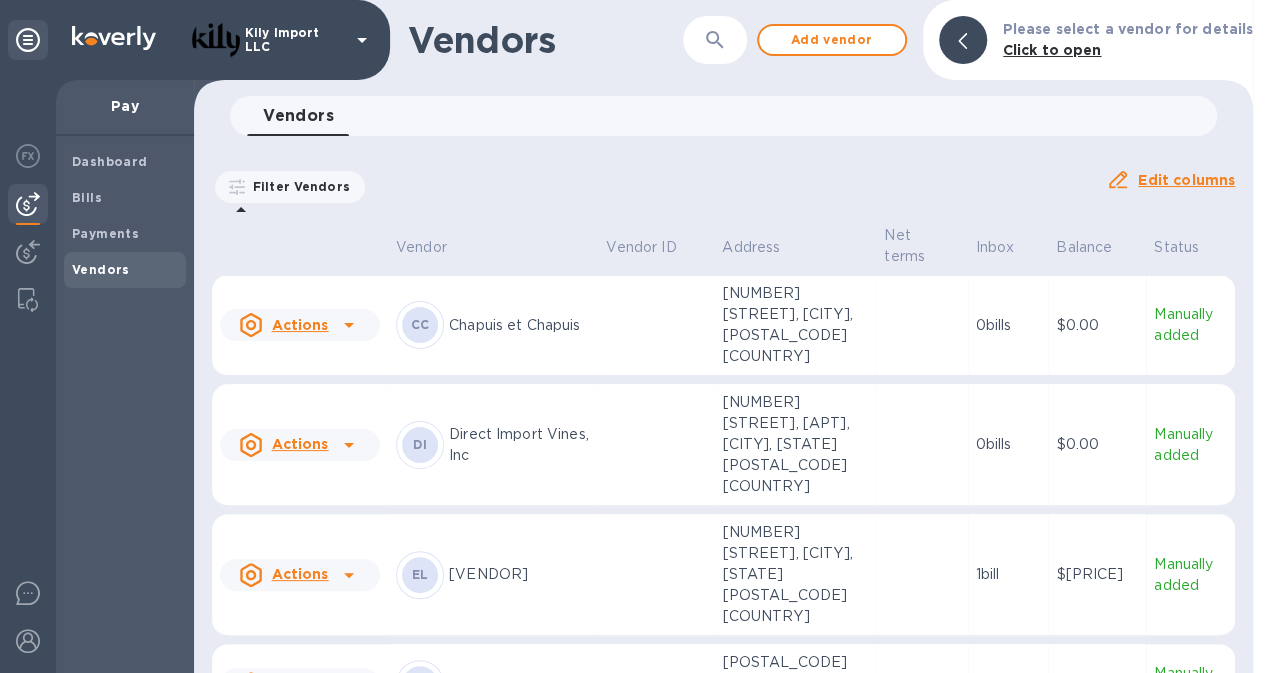 click on "[VENDOR]" at bounding box center [519, 574] 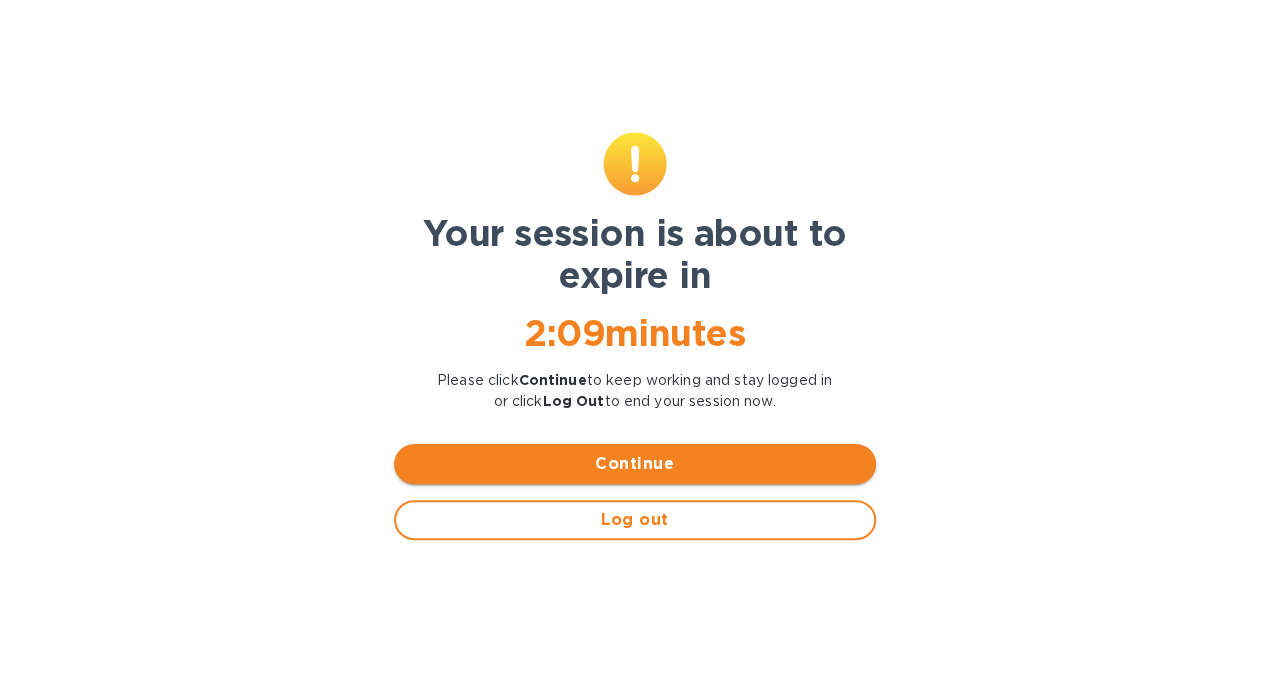 click on "Continue" at bounding box center (635, 464) 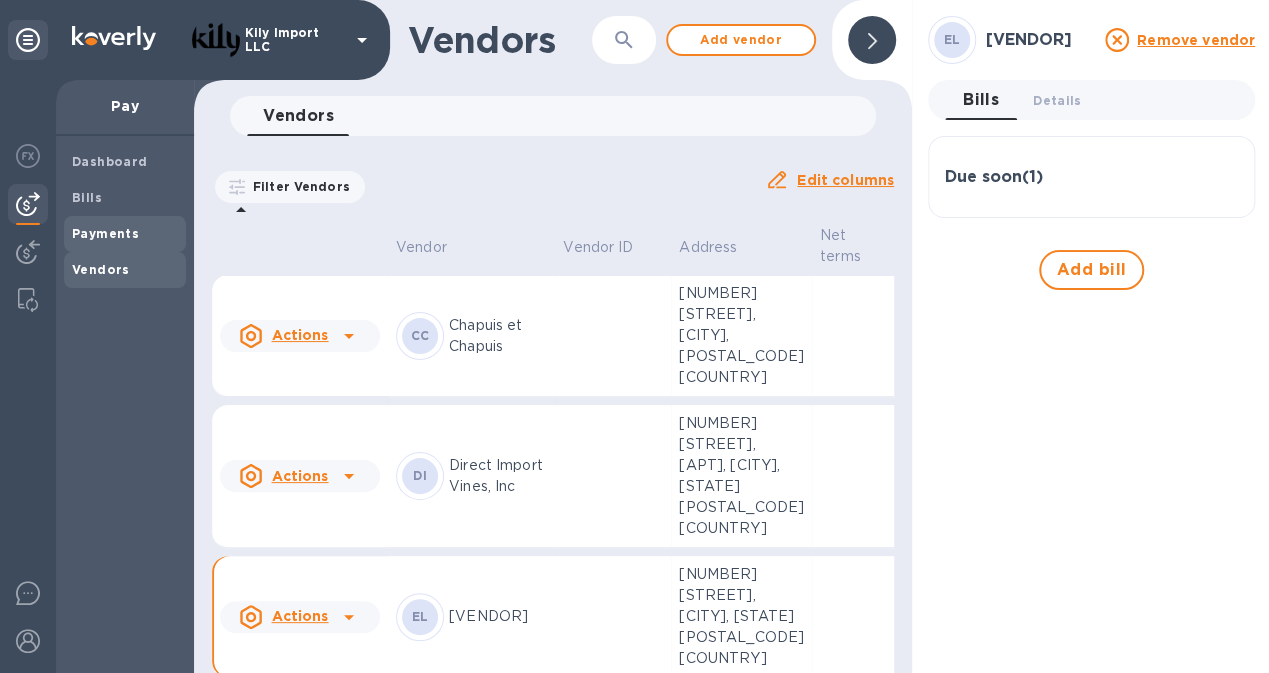 click on "Payments" at bounding box center [105, 233] 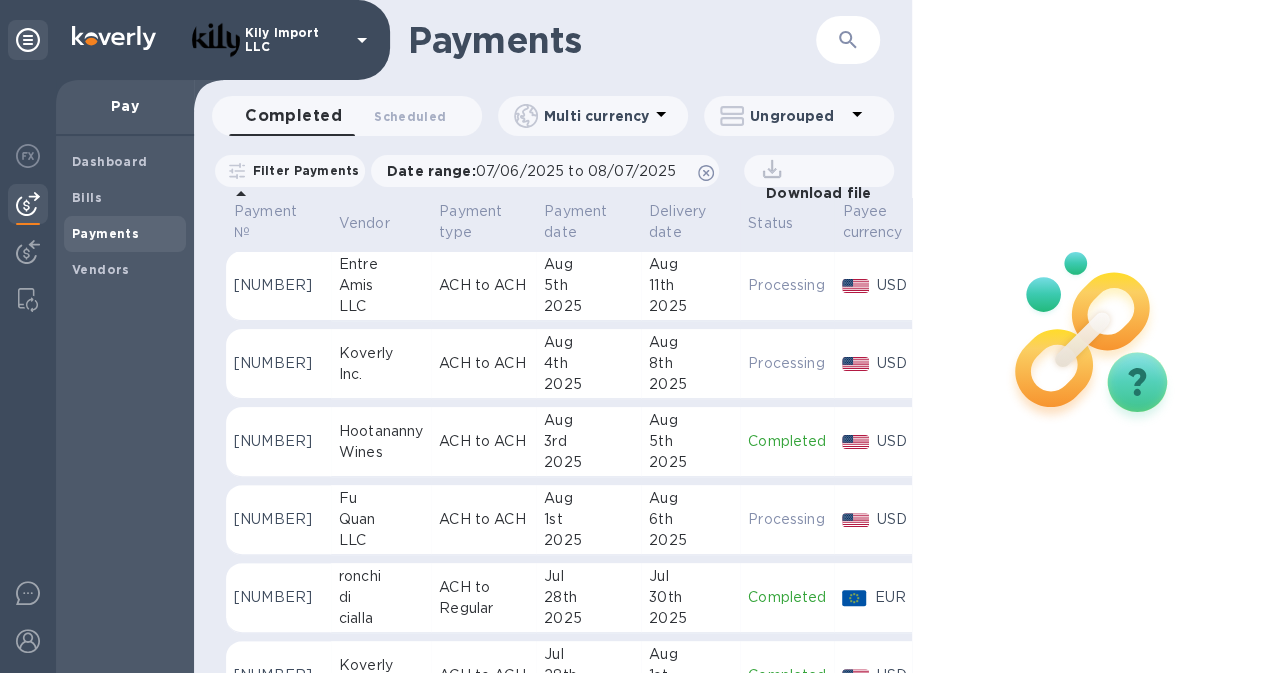 click on "ACH to ACH" at bounding box center [483, 285] 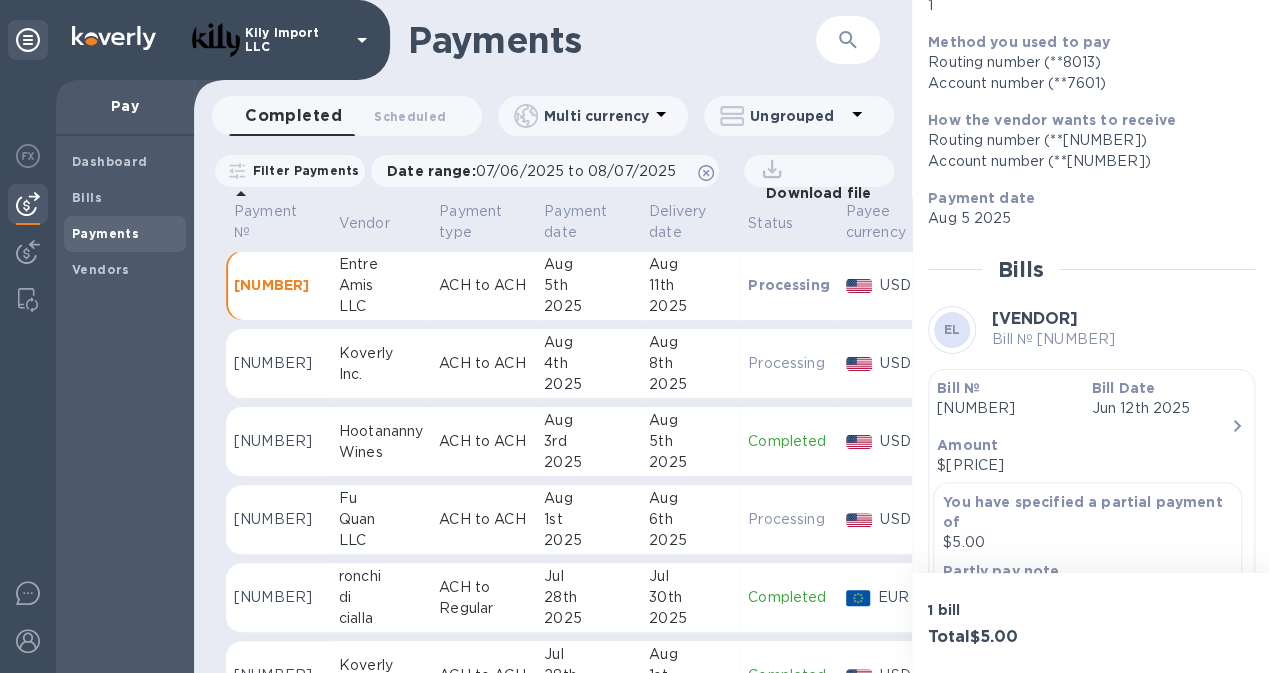 scroll, scrollTop: 228, scrollLeft: 0, axis: vertical 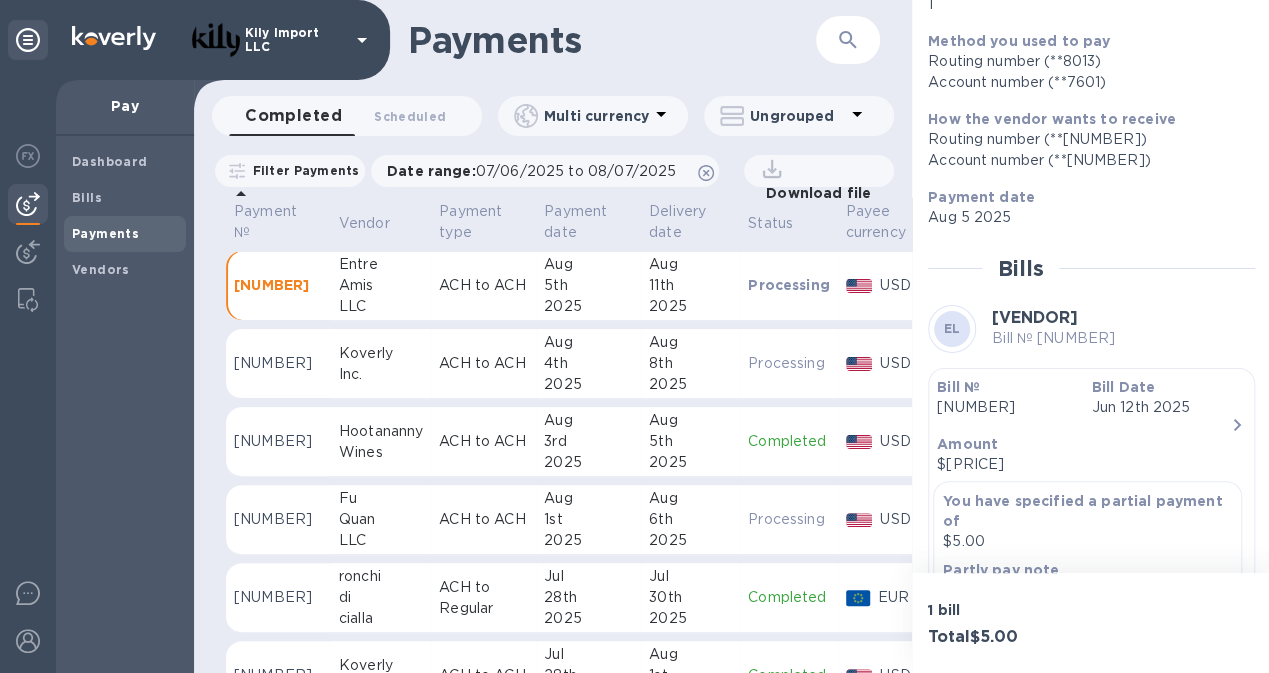 click 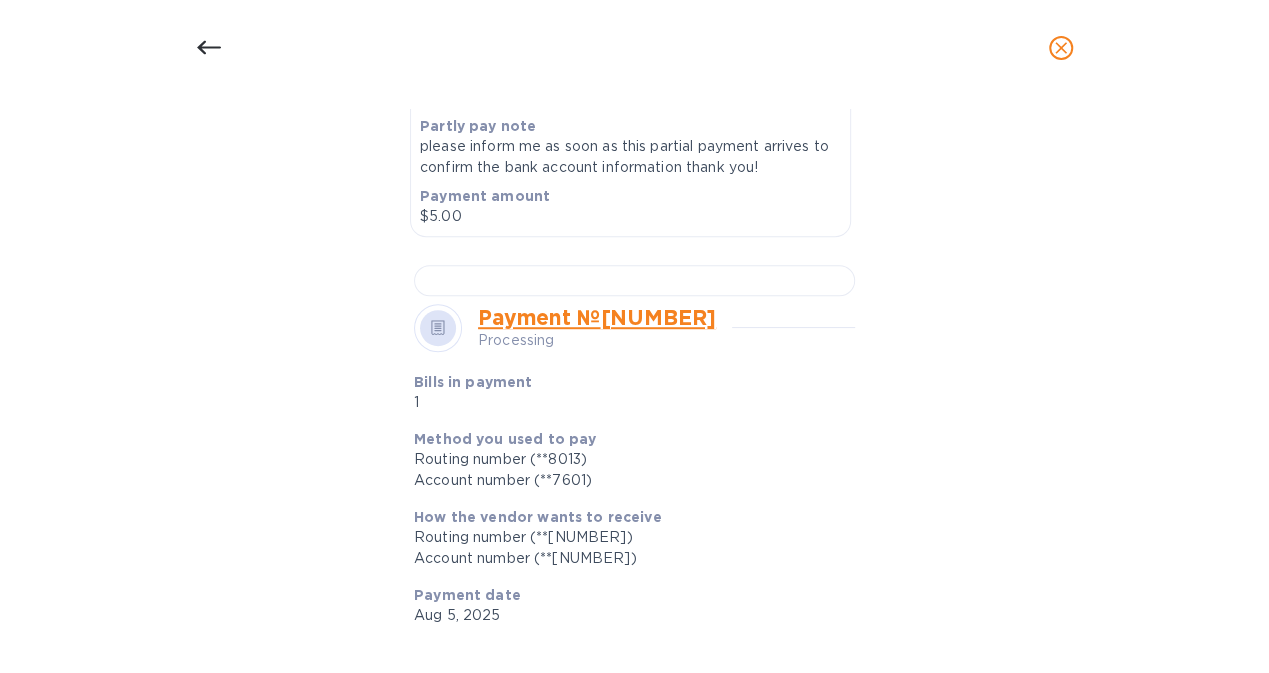 scroll, scrollTop: 622, scrollLeft: 0, axis: vertical 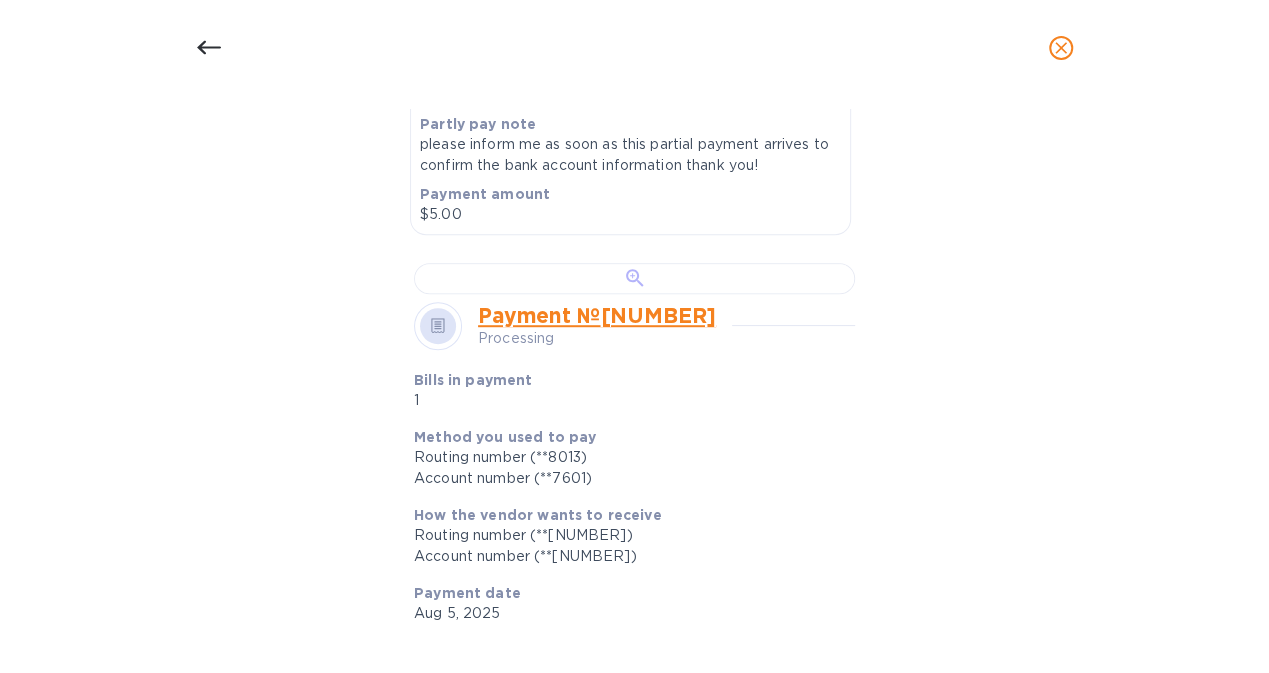 click at bounding box center [634, 278] 